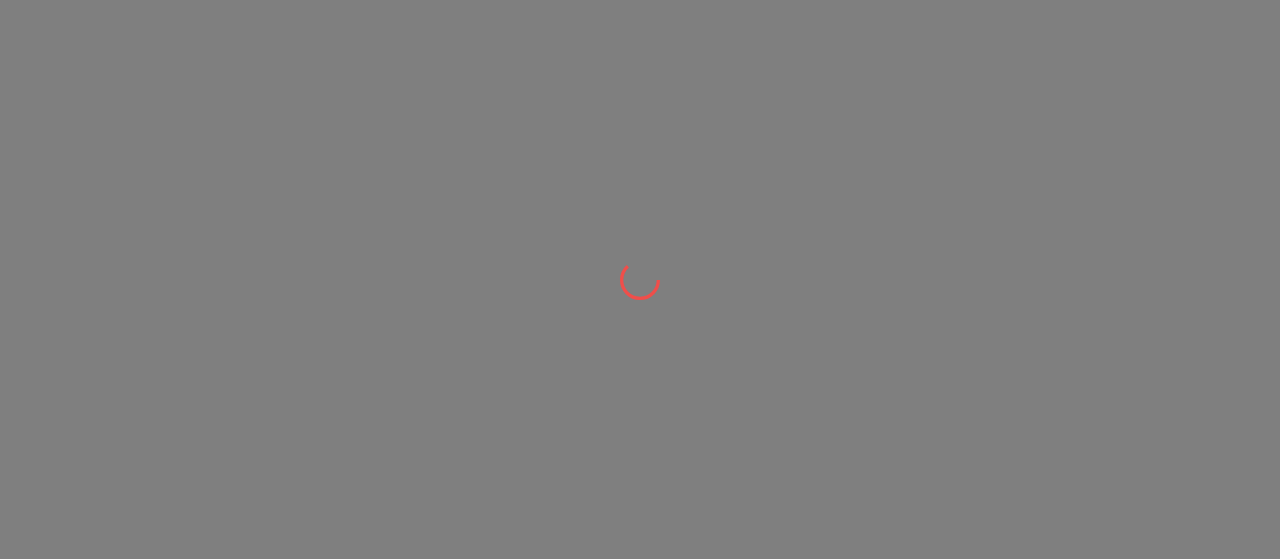 scroll, scrollTop: 0, scrollLeft: 0, axis: both 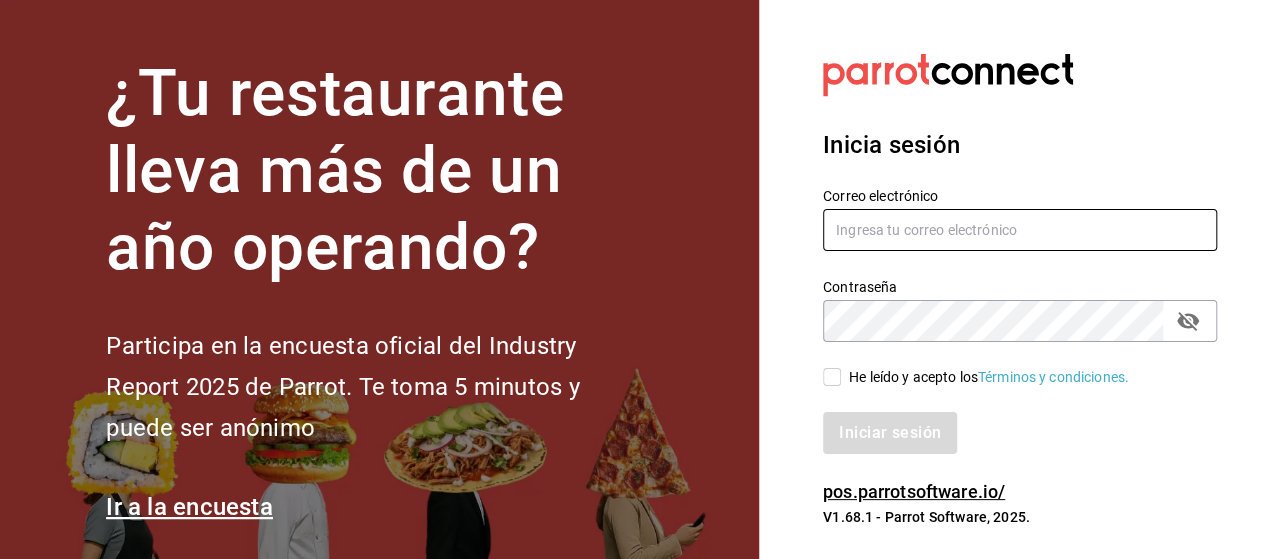 type on "[EMAIL]" 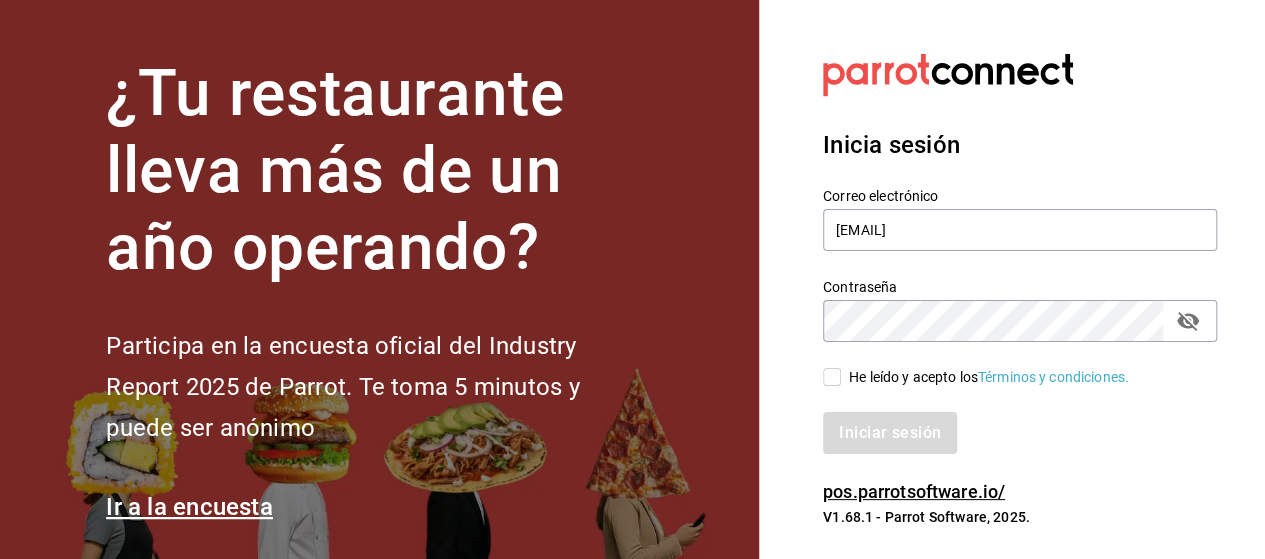 click on "Contraseña" at bounding box center (1020, 321) 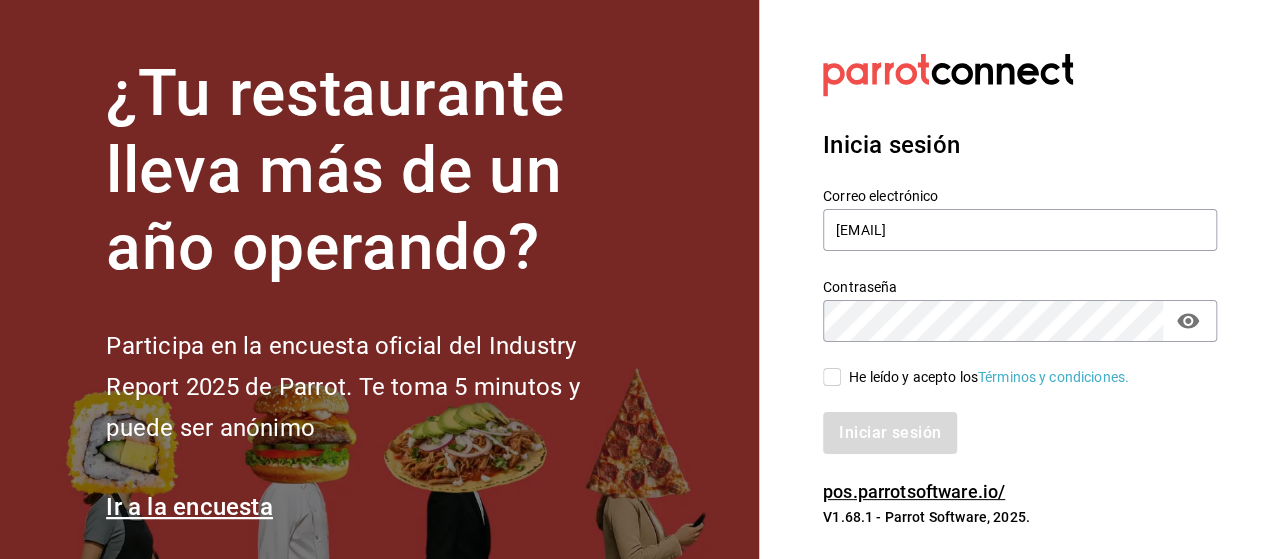 click on "He leído y acepto los  Términos y condiciones." at bounding box center (832, 377) 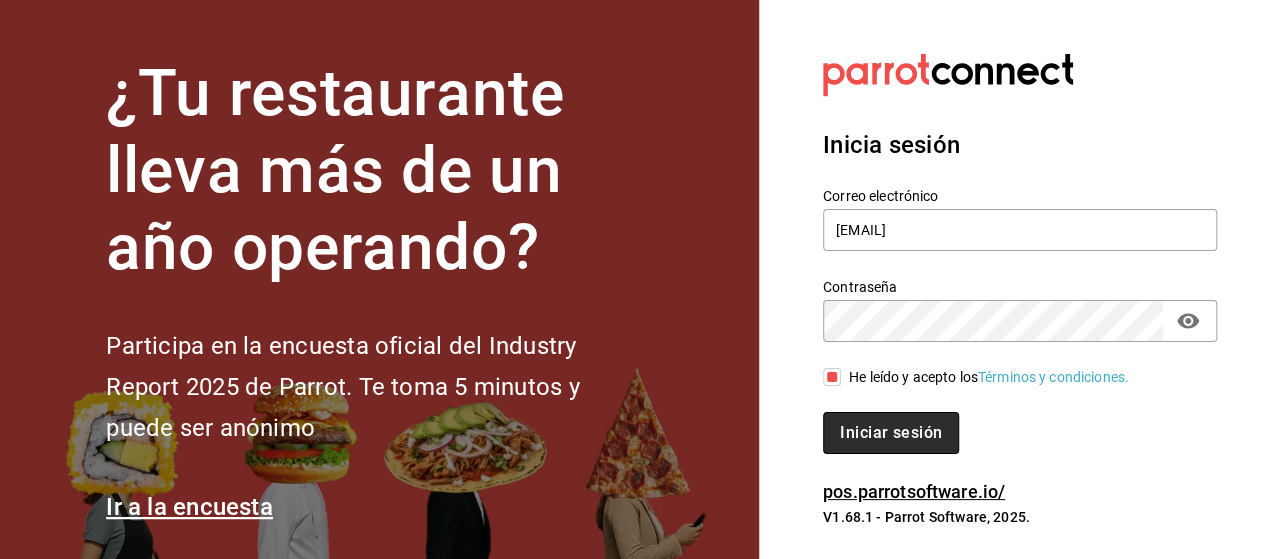click on "Iniciar sesión" at bounding box center (891, 433) 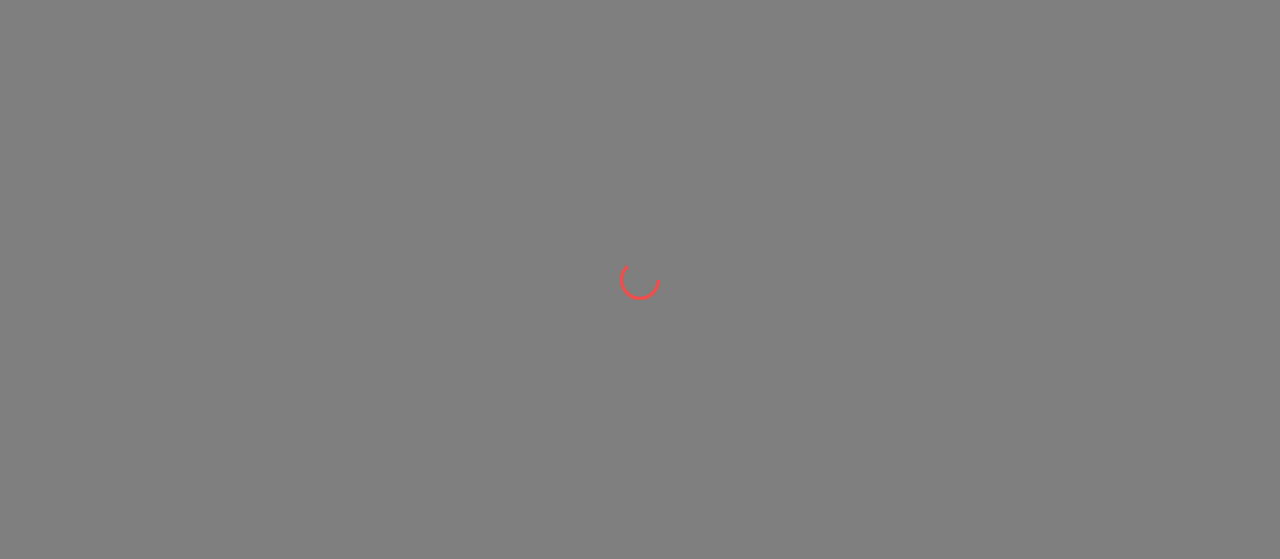 scroll, scrollTop: 0, scrollLeft: 0, axis: both 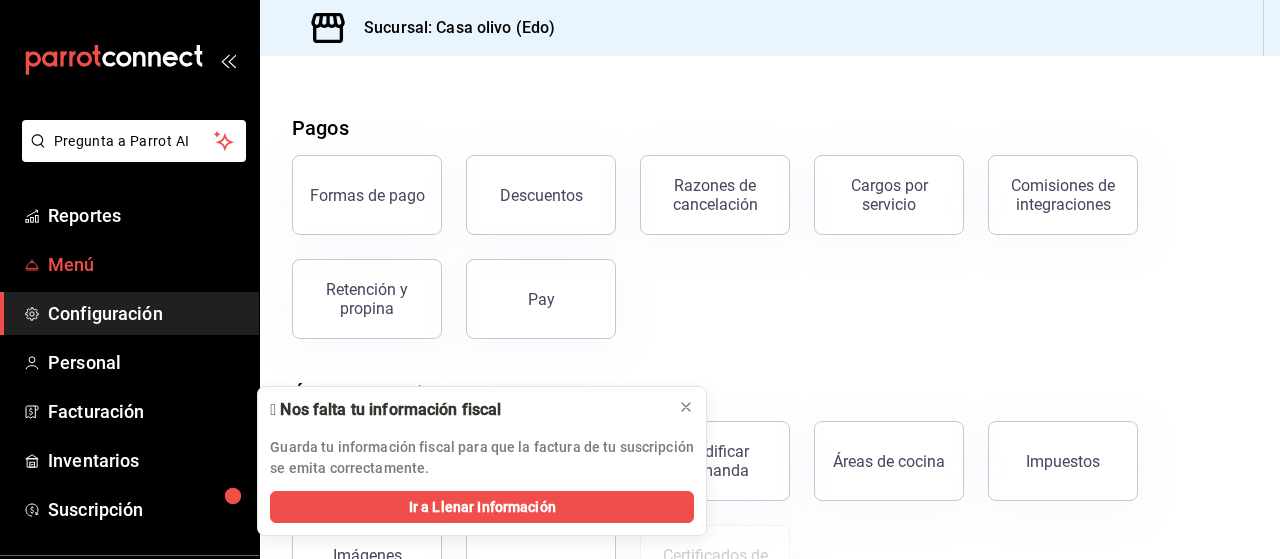 click on "Menú" at bounding box center [145, 264] 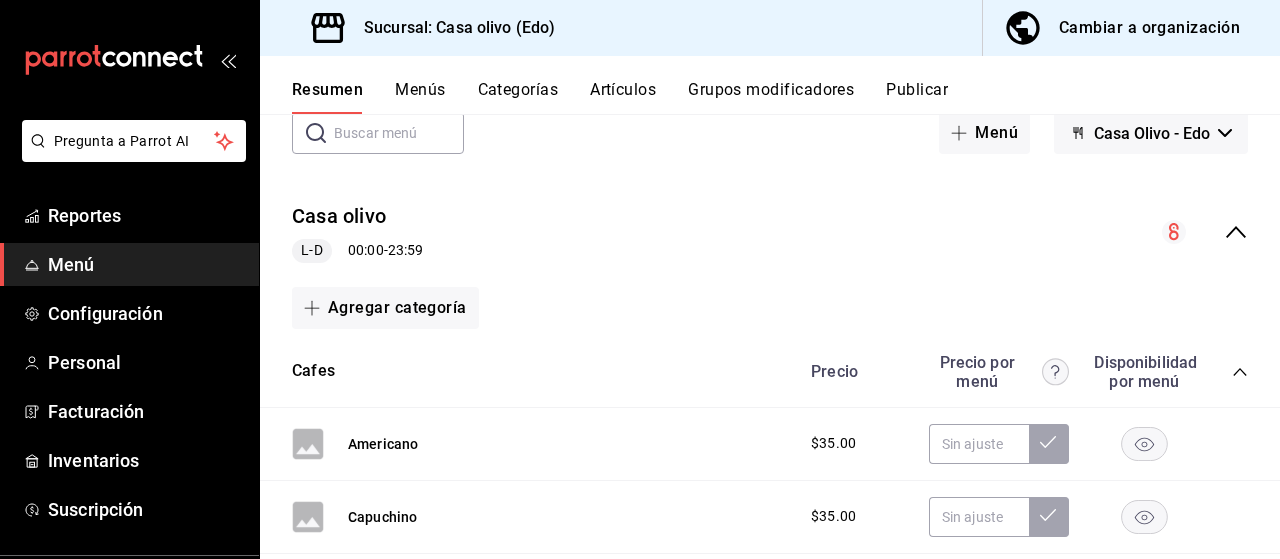 scroll, scrollTop: 0, scrollLeft: 0, axis: both 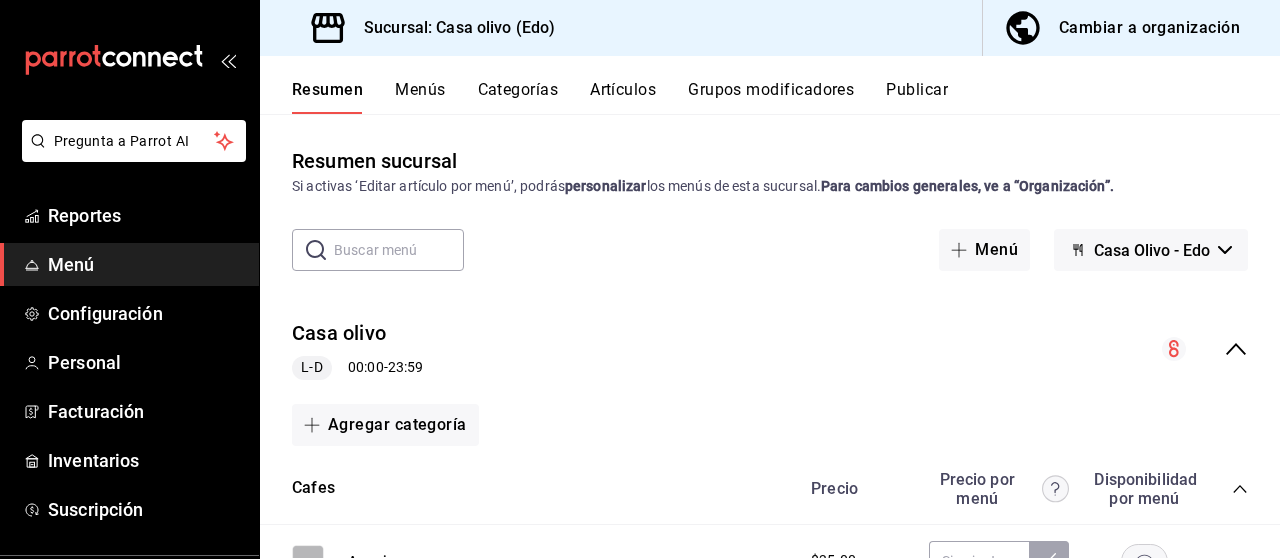 click on "Menús" at bounding box center [420, 97] 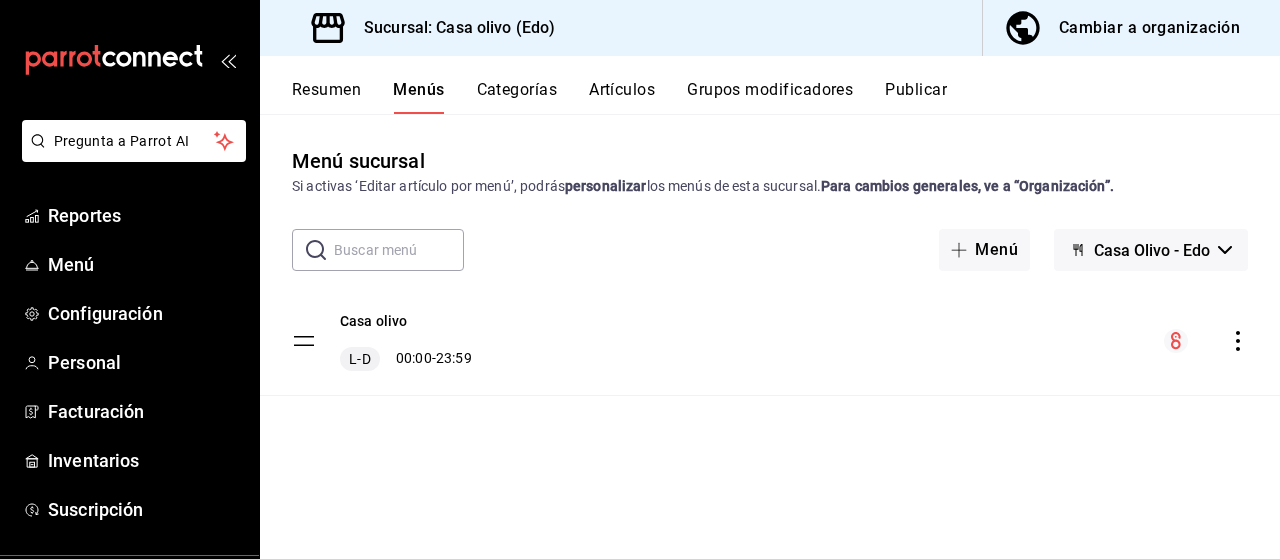 click 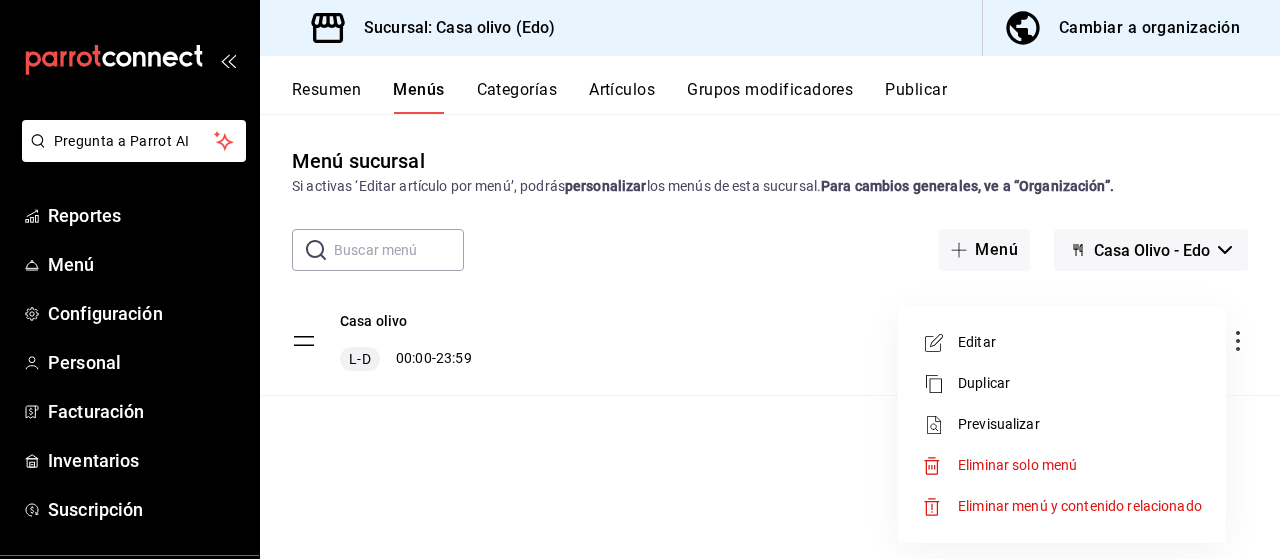 click on "Editar" at bounding box center [1080, 342] 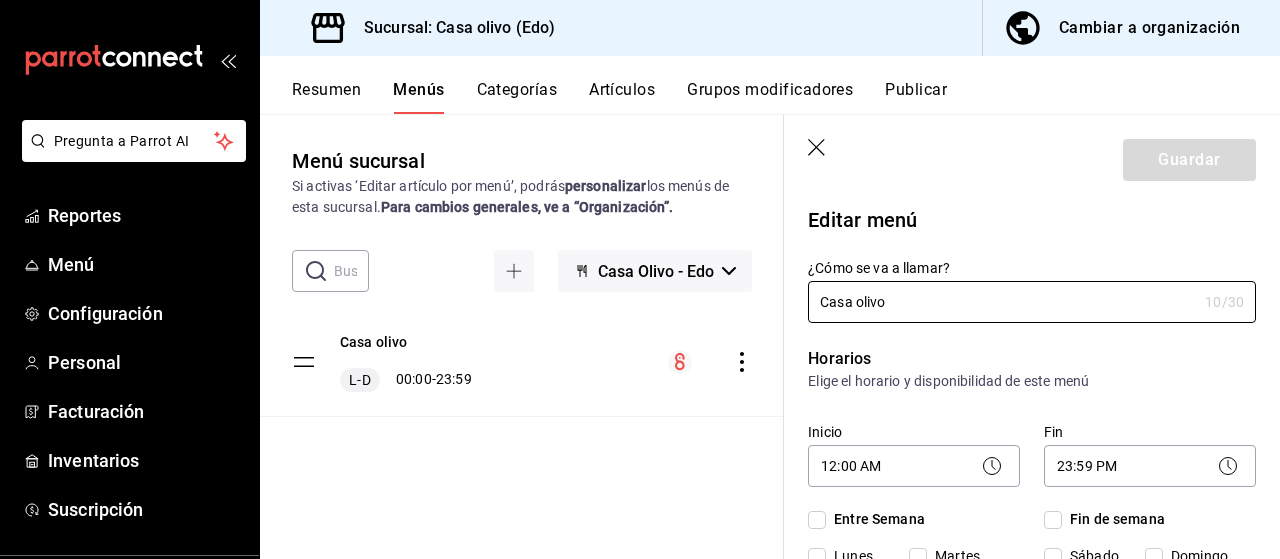 checkbox on "true" 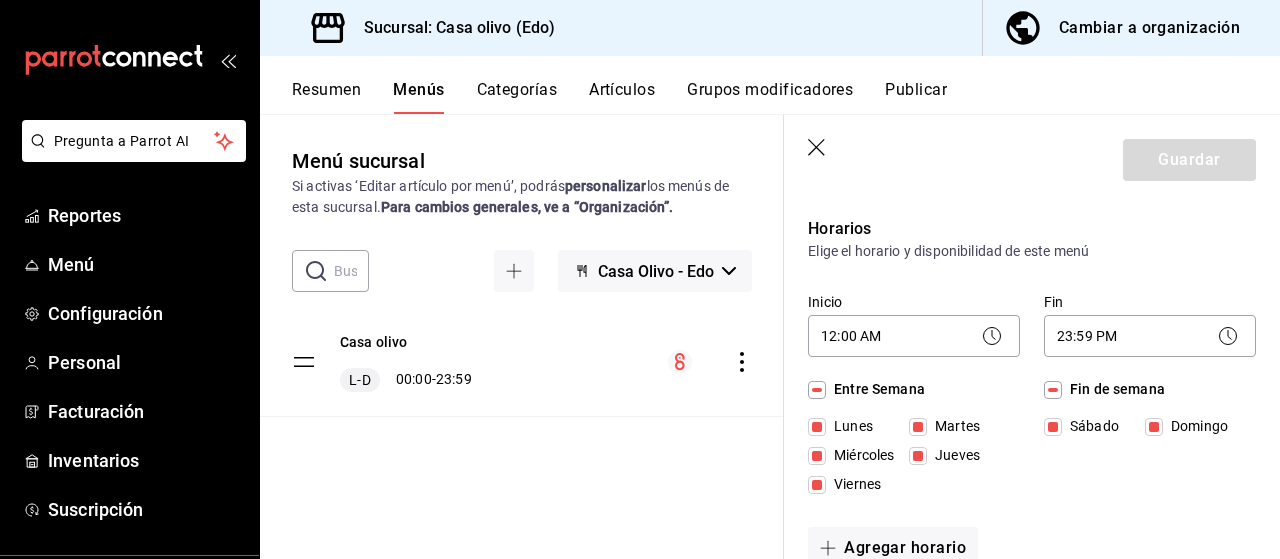 scroll, scrollTop: 101, scrollLeft: 0, axis: vertical 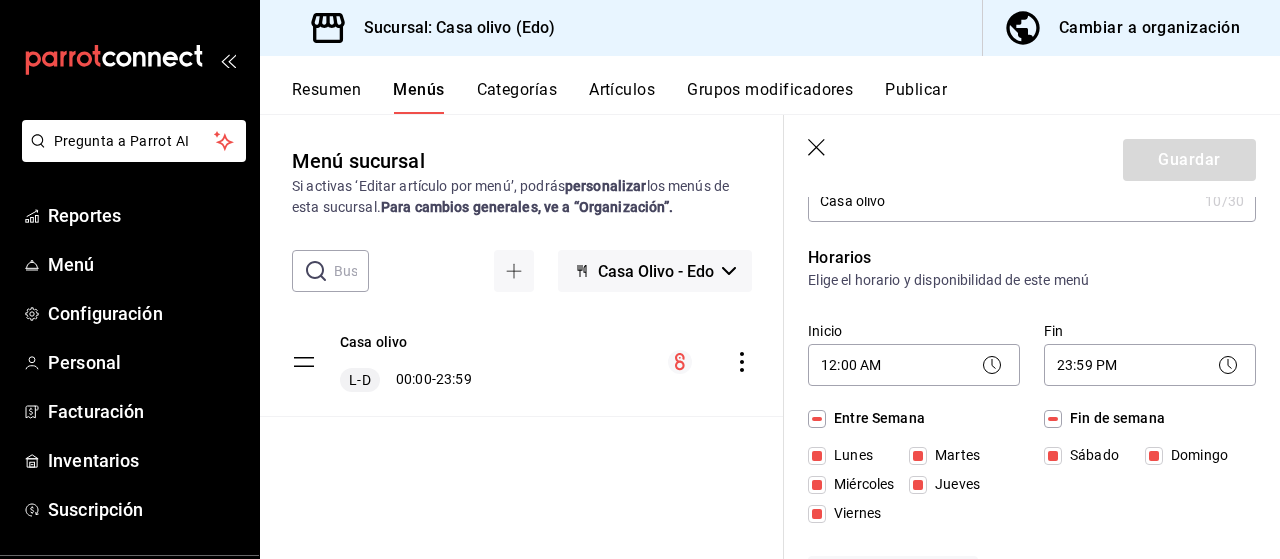 click 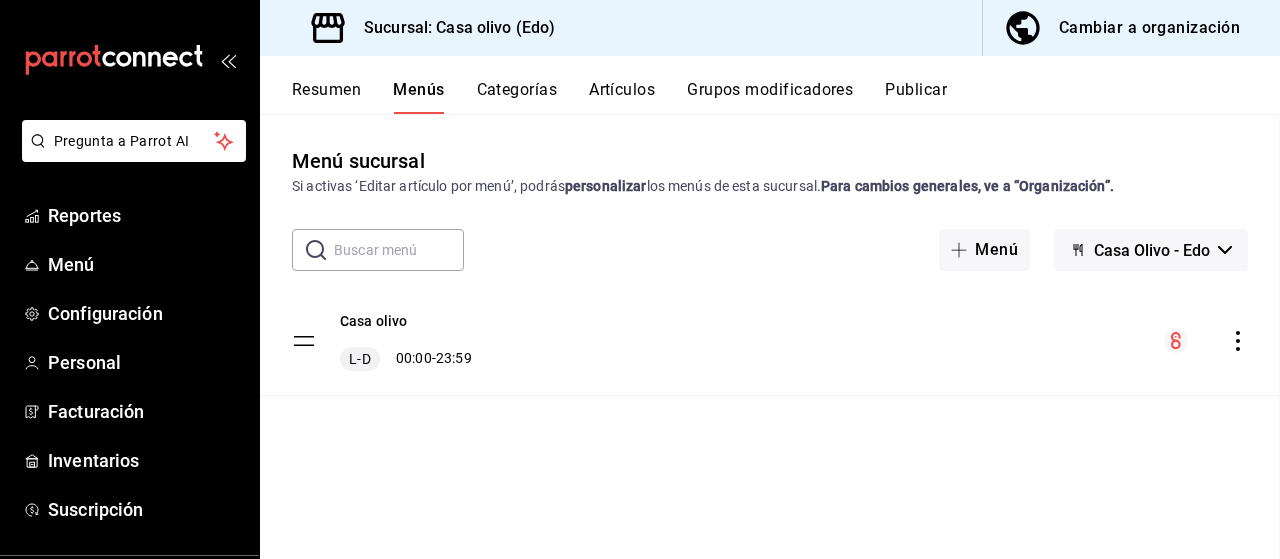 checkbox on "false" 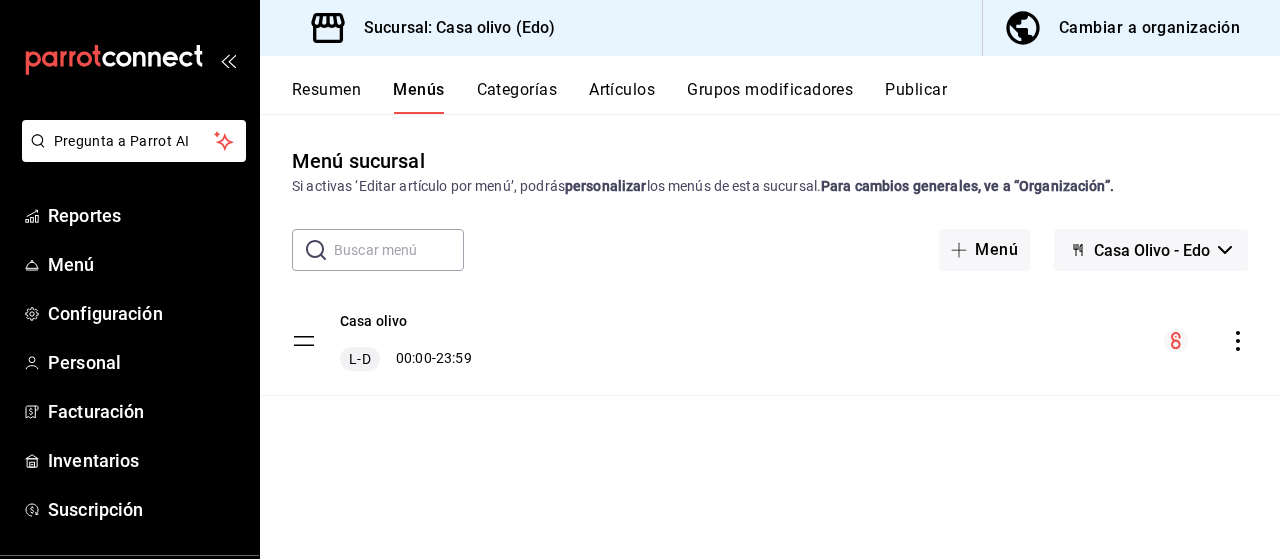 click on "Categorías" at bounding box center [517, 97] 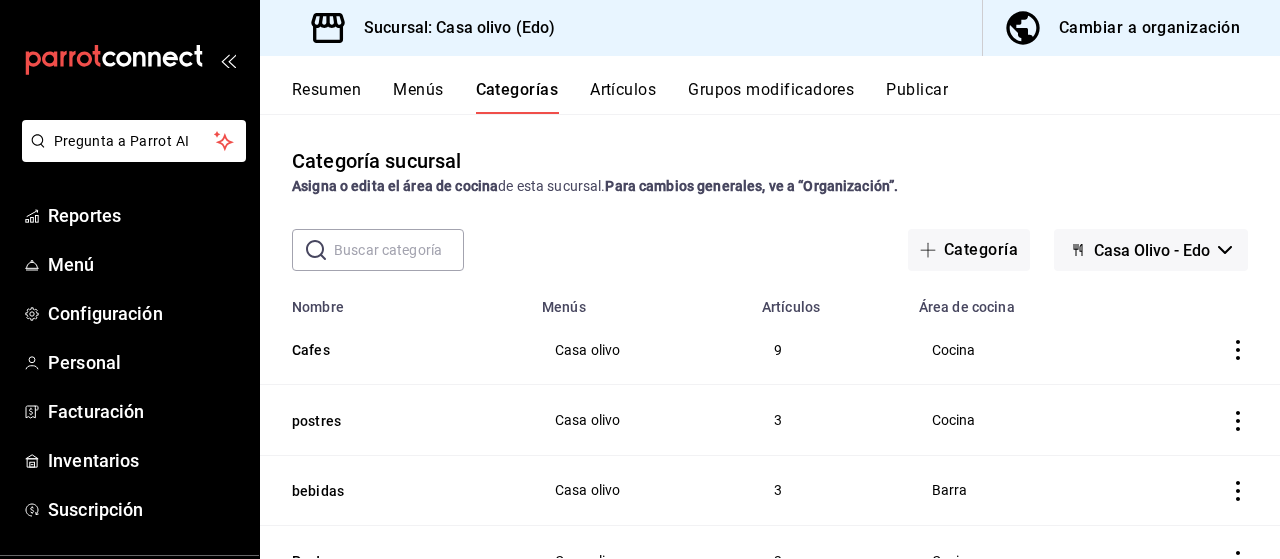 click on "Resumen Menús Categorías Artículos Grupos modificadores Publicar" at bounding box center (786, 97) 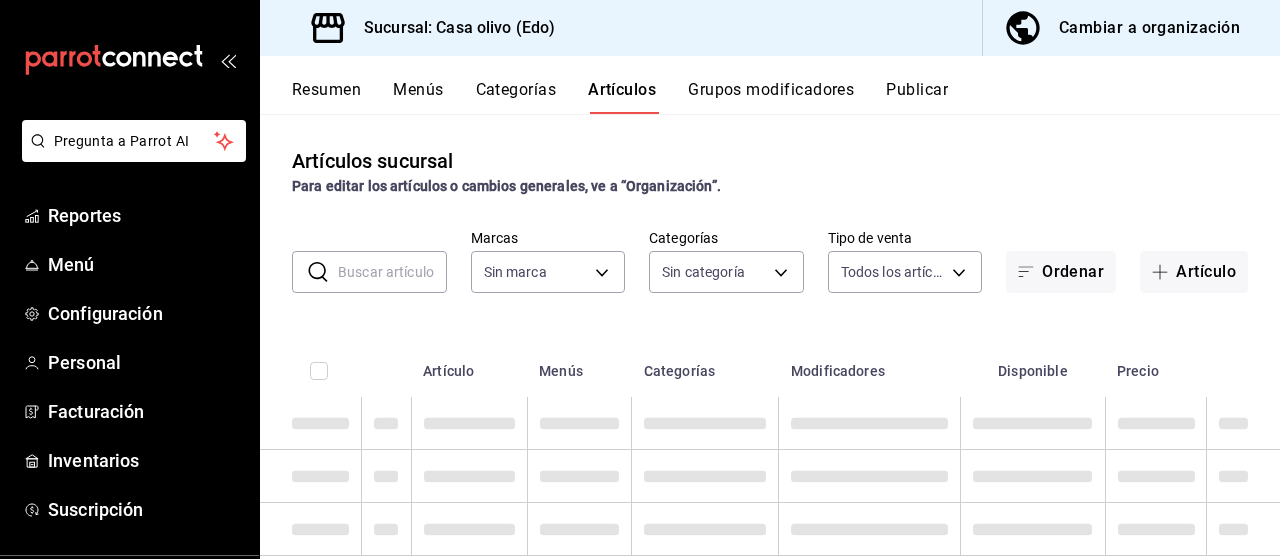 type on "09261786-2630-426b-924a-f43334cfd809" 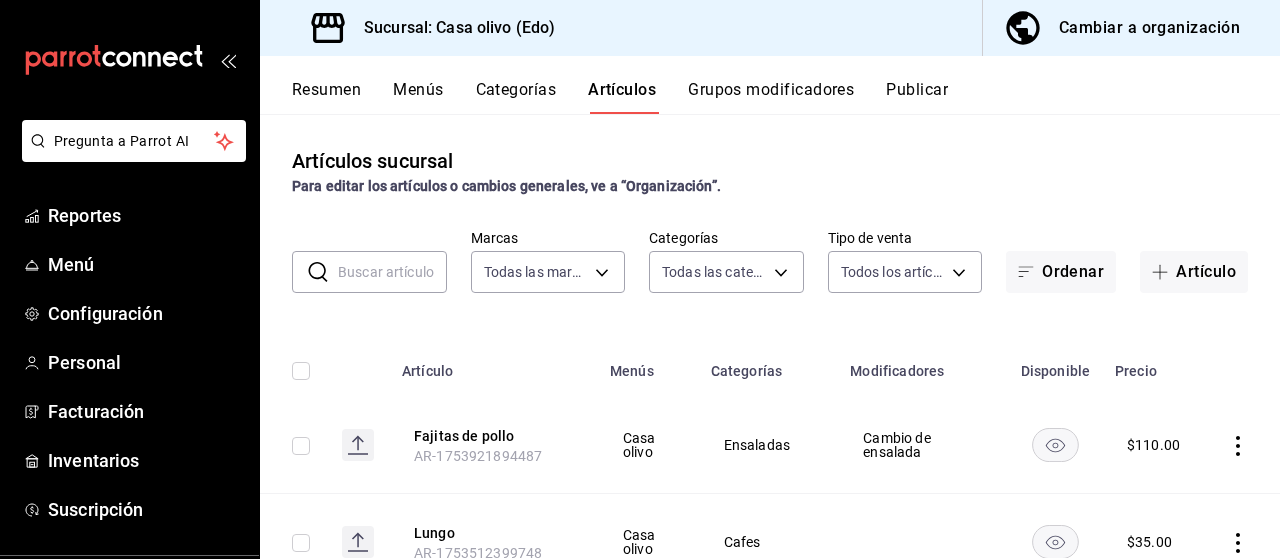 type on "b2ce73ce-ea99-4733-809e-adbc4baf4c67,cb6508e7-f668-4a20-8bff-d9580d89eb13,64376482-fbb5-4a05-8ecc-323176b49448,d44b0a3f-cece-4980-8b33-b66e48ec6426,203a5ee1-b564-419e-8587-d1cd59e3493d,279d2231-0403-4796-b457-ae73b58f7fdc,ceb712bb-0fdb-4006-8a47-ab78c7657bac" 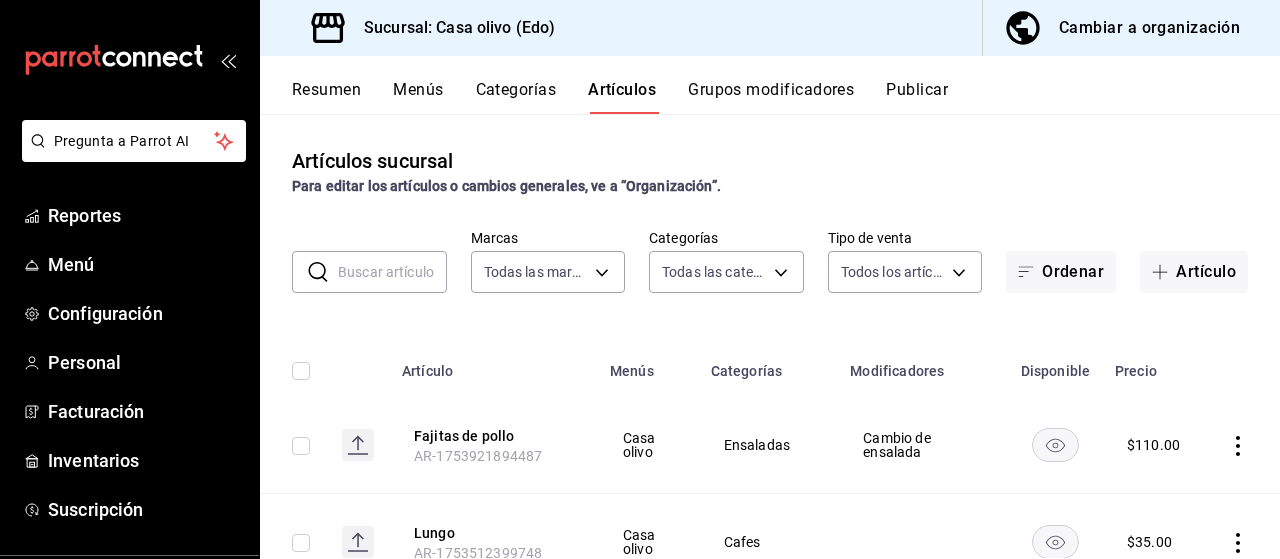 click on "Menús" at bounding box center (418, 97) 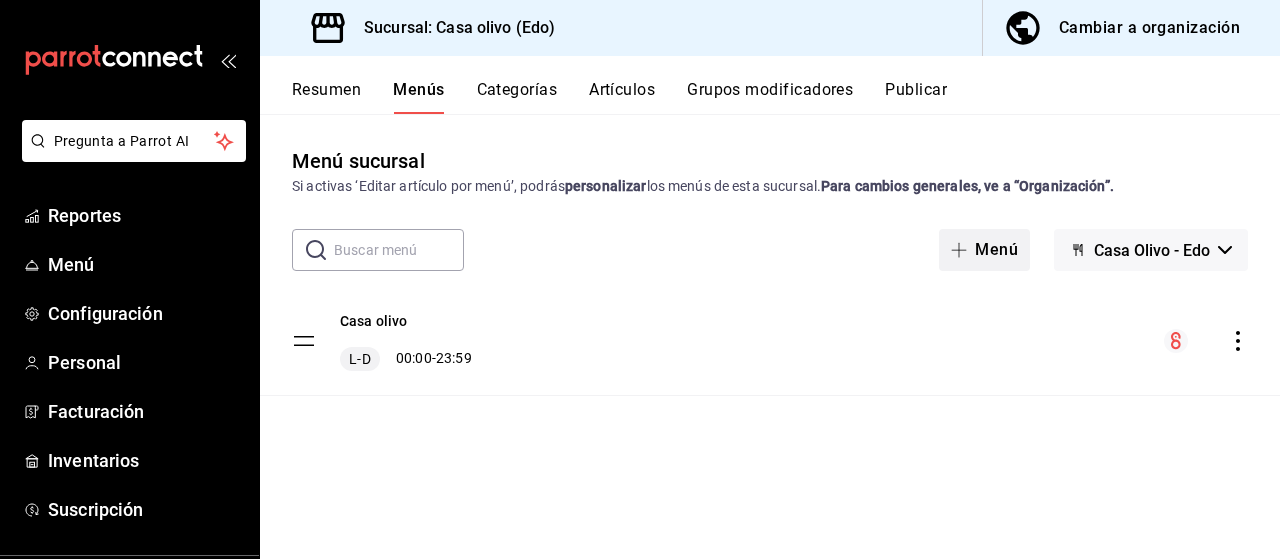 click on "Menú" at bounding box center (984, 250) 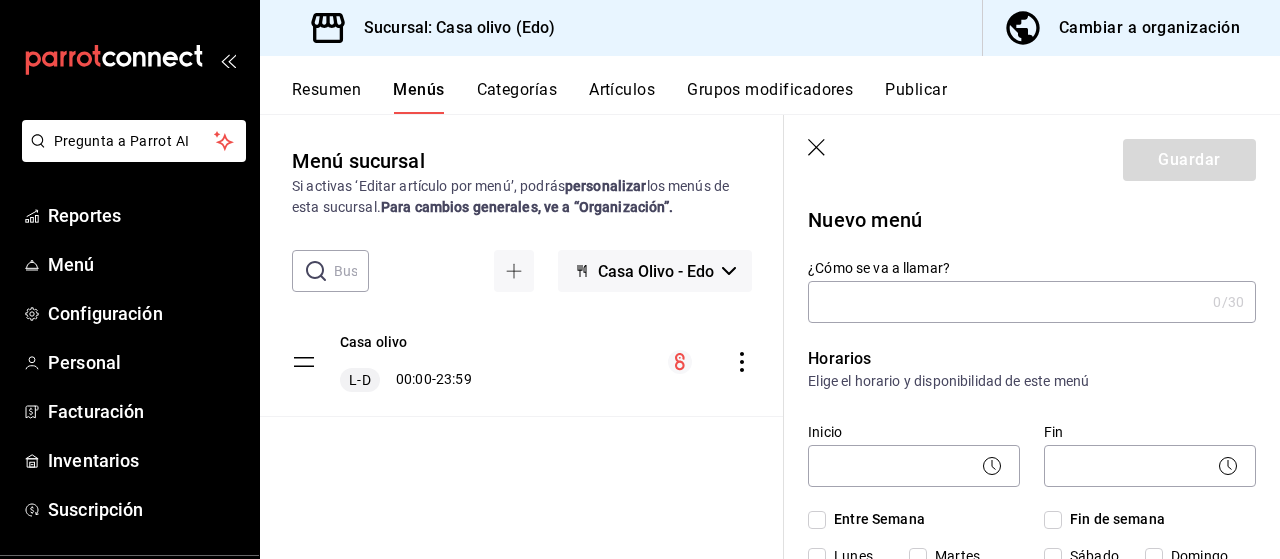 click 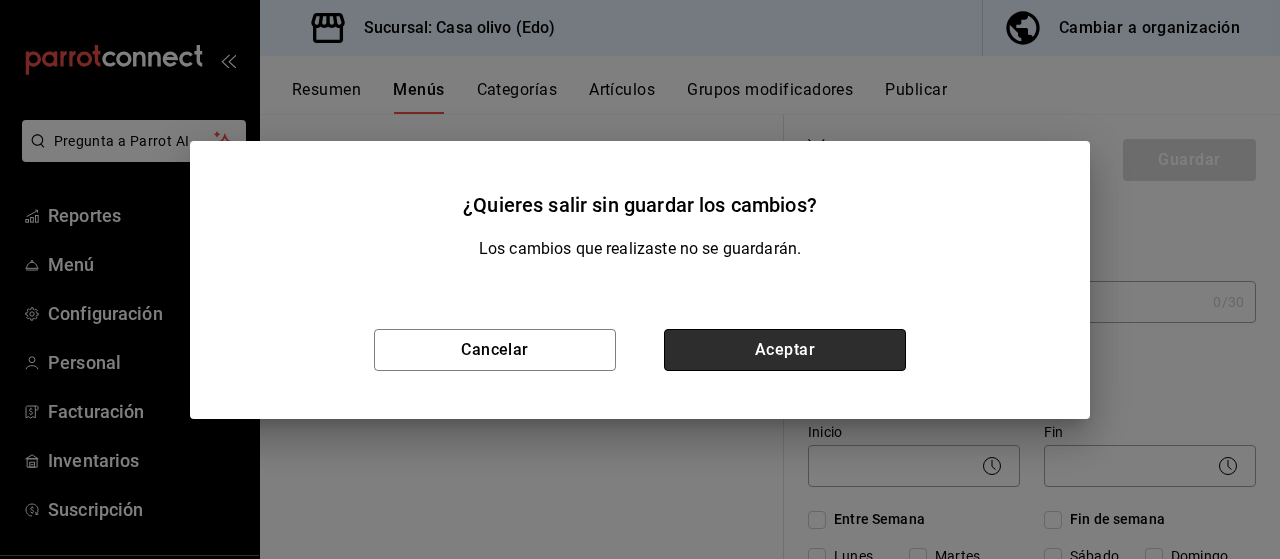 click on "Aceptar" at bounding box center (785, 350) 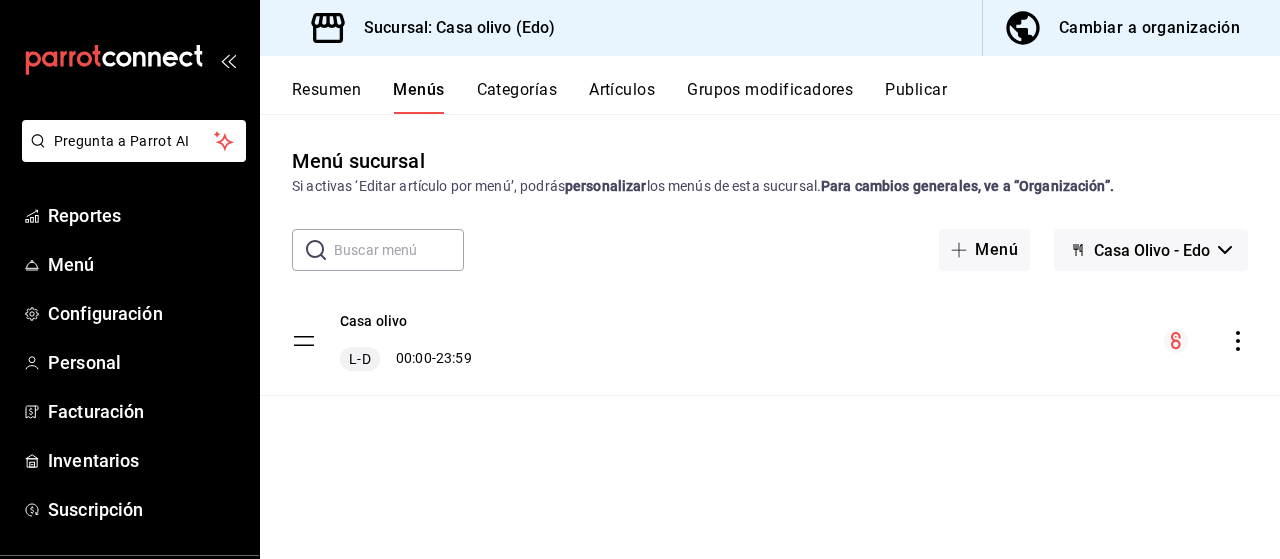 click on "Casa Olivo - Edo" at bounding box center [1151, 250] 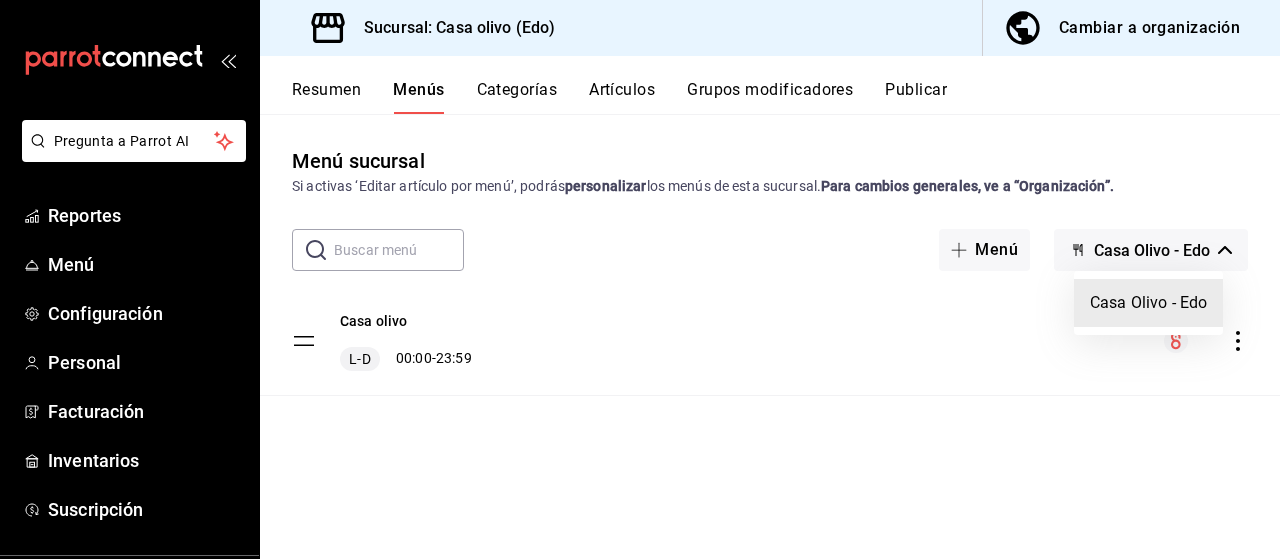 click at bounding box center (640, 279) 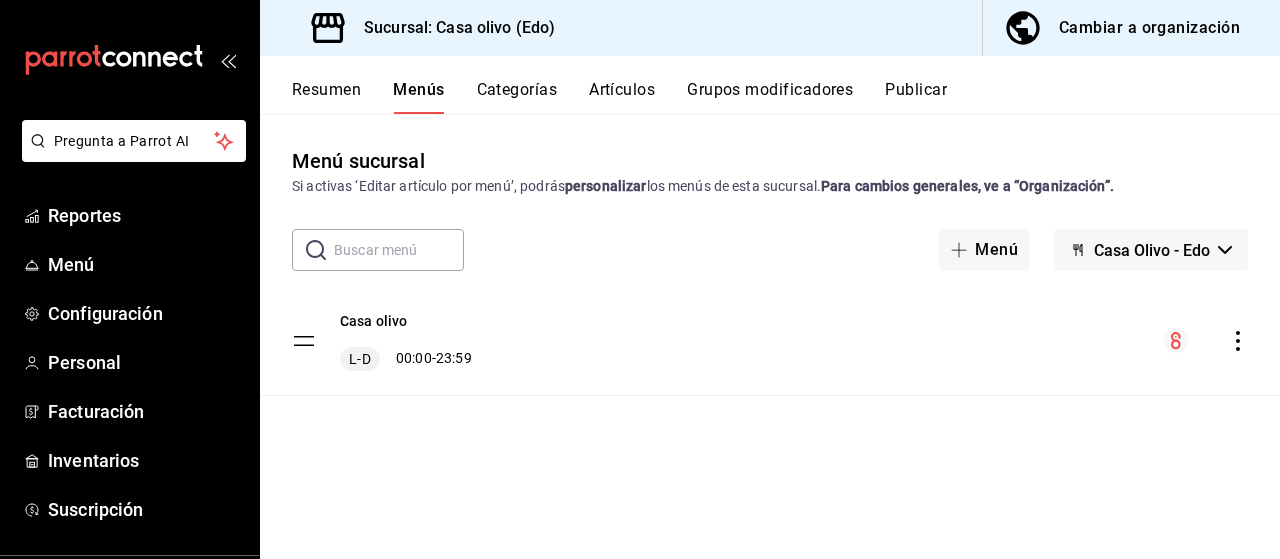 click on "Categorías" at bounding box center [517, 97] 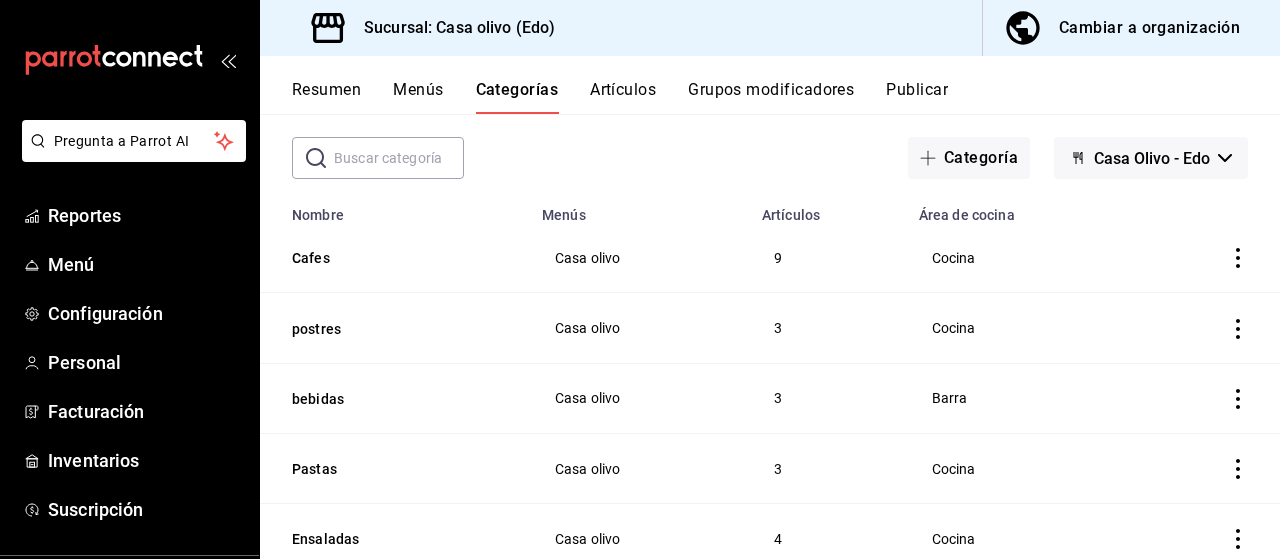 scroll, scrollTop: 90, scrollLeft: 0, axis: vertical 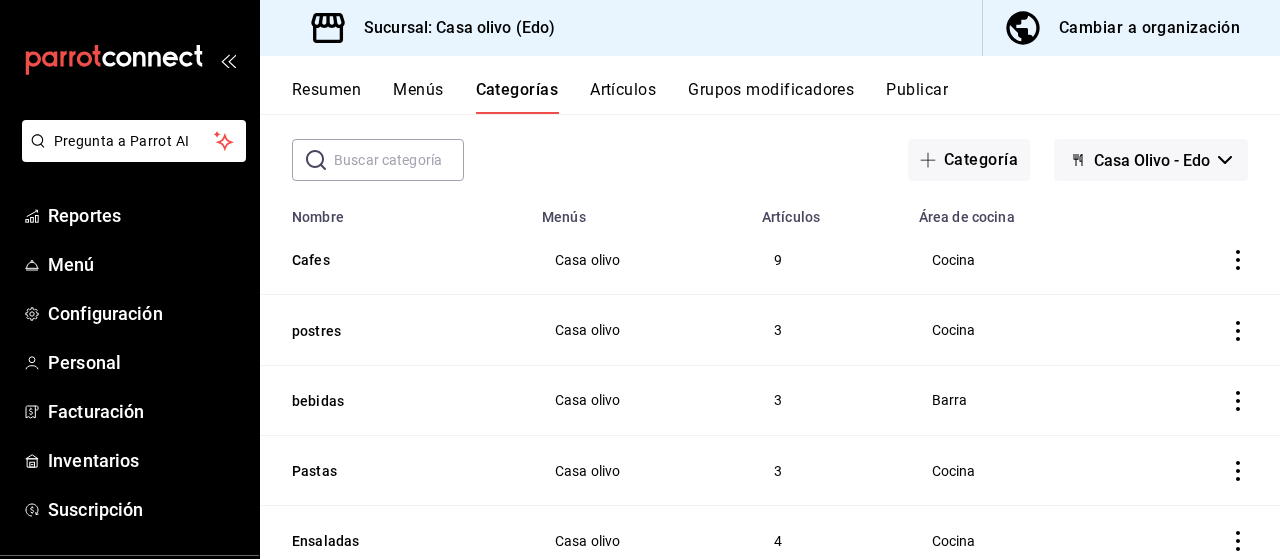 click 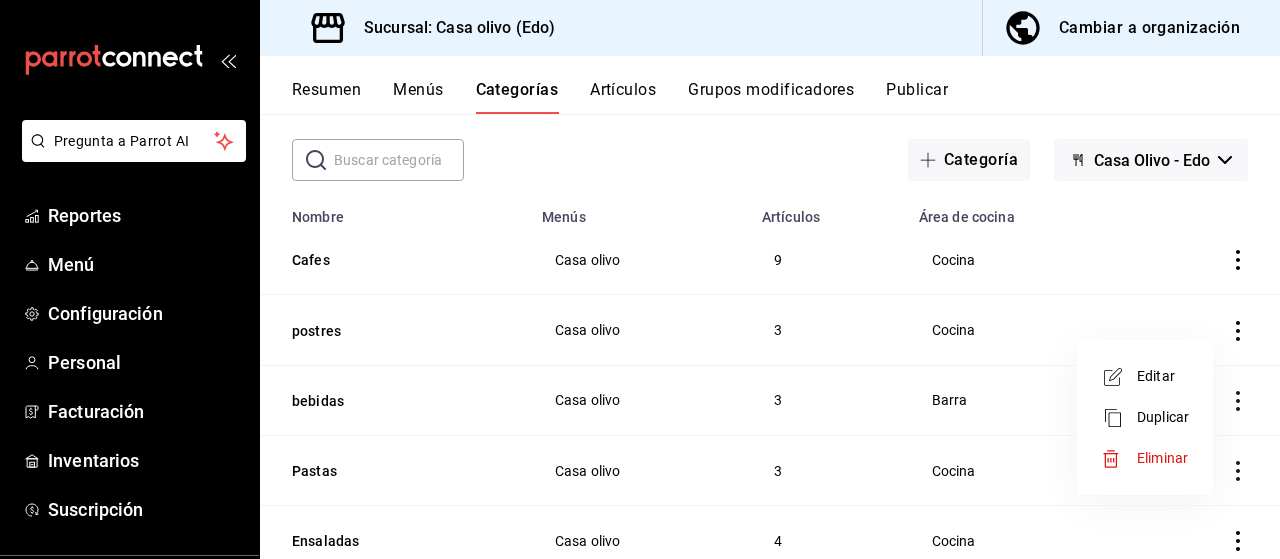 click on "Editar" at bounding box center (1163, 376) 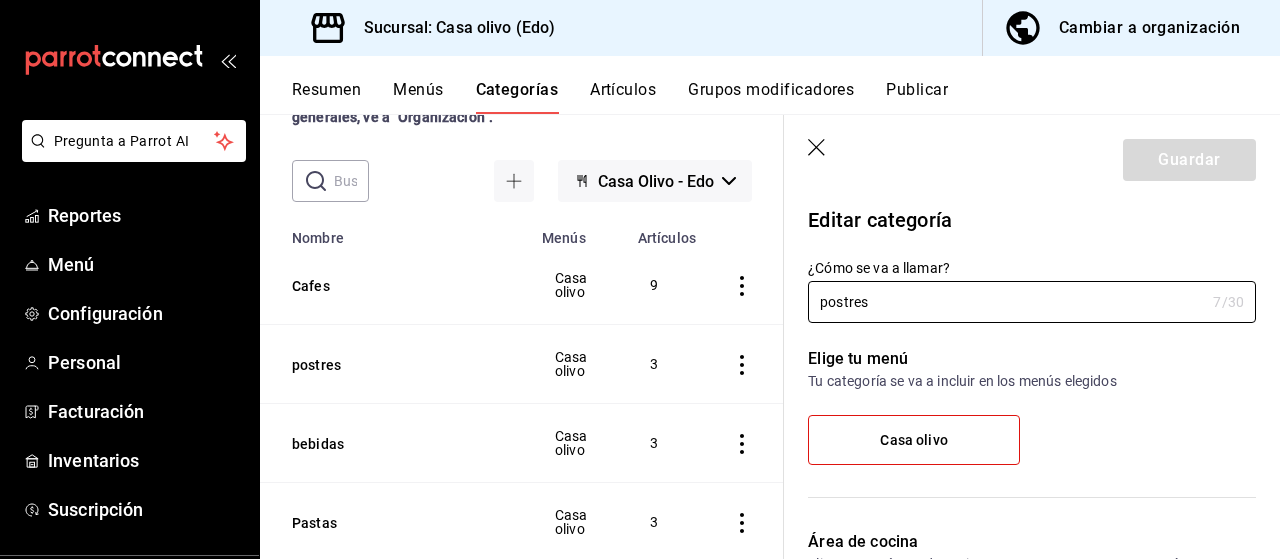 type on "d498f4e9-00b6-4502-bbd7-103adf7cbc31" 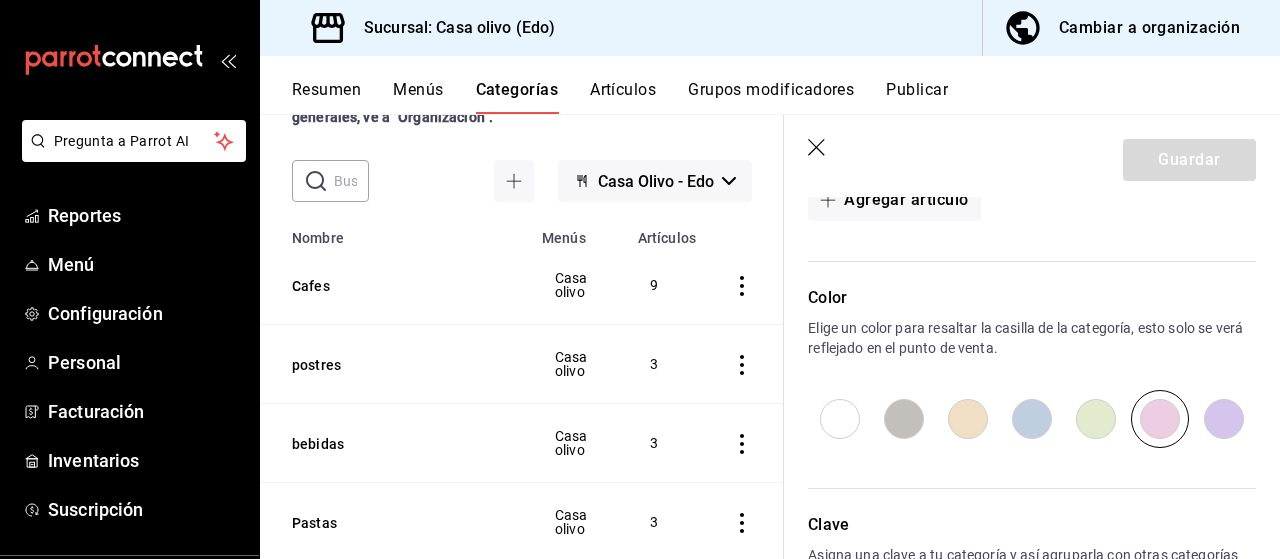 scroll, scrollTop: 904, scrollLeft: 0, axis: vertical 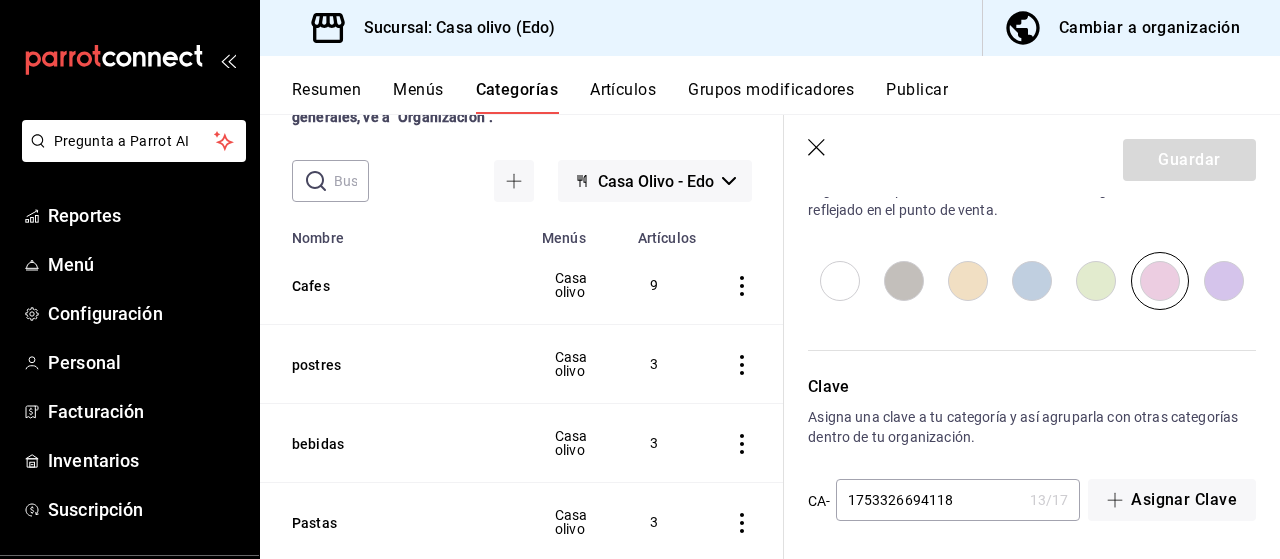 click 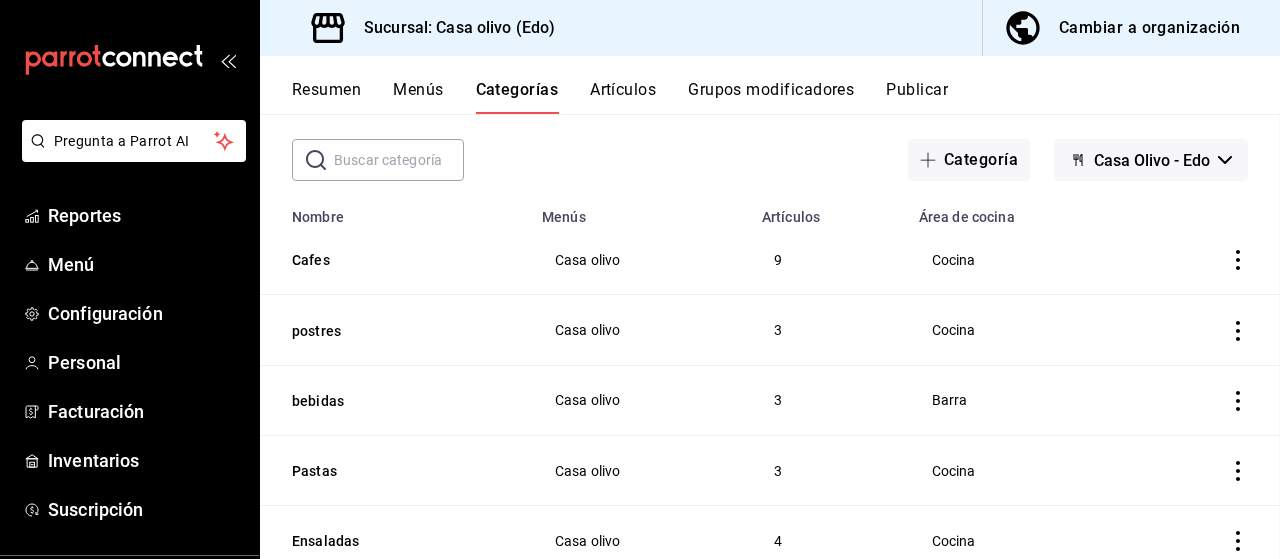 scroll, scrollTop: 0, scrollLeft: 0, axis: both 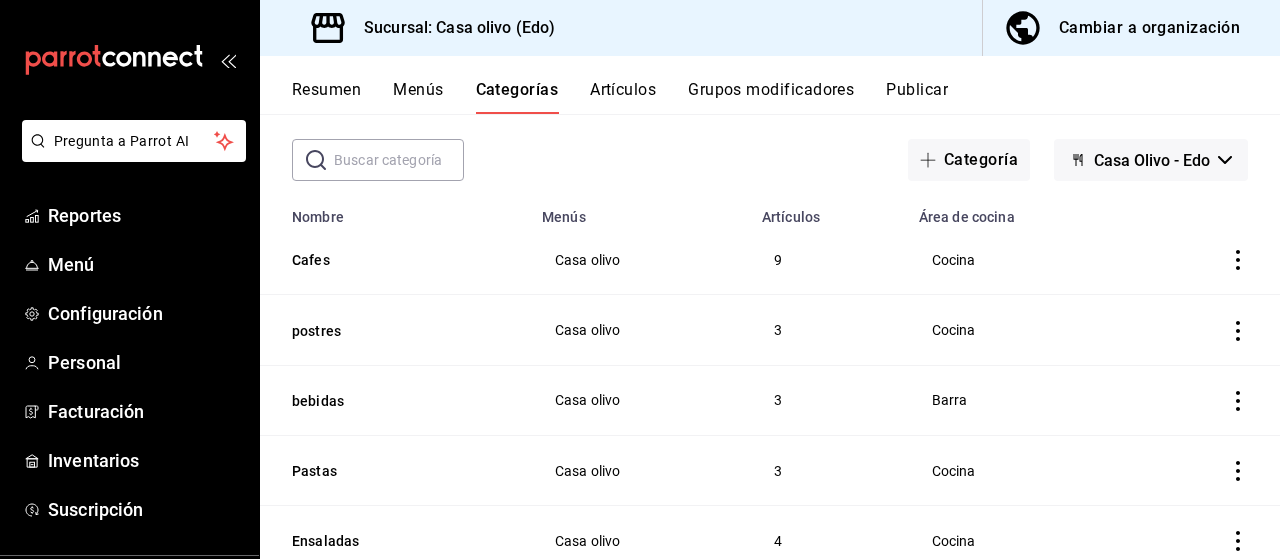 click on "Artículos" at bounding box center [623, 97] 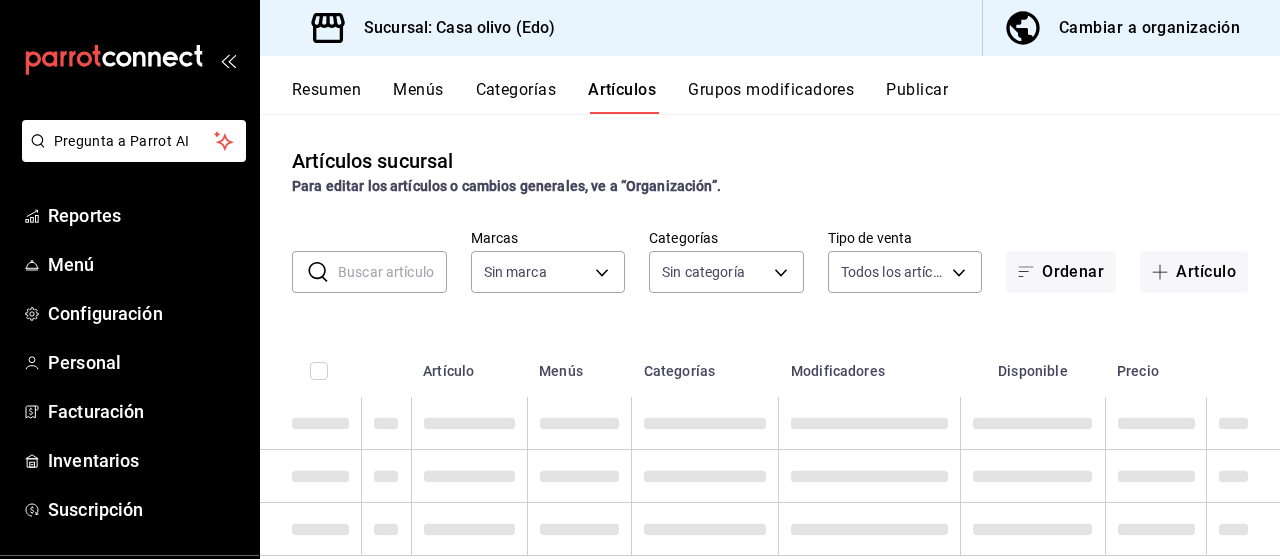 type on "09261786-2630-426b-924a-f43334cfd809" 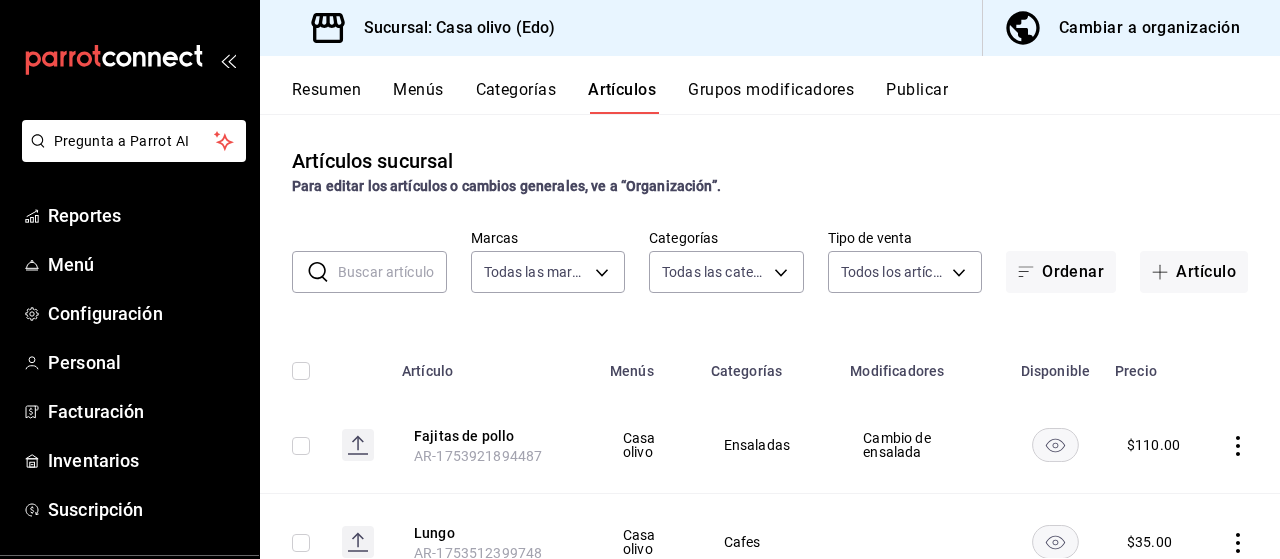 type on "b2ce73ce-ea99-4733-809e-adbc4baf4c67,cb6508e7-f668-4a20-8bff-d9580d89eb13,64376482-fbb5-4a05-8ecc-323176b49448,d44b0a3f-cece-4980-8b33-b66e48ec6426,203a5ee1-b564-419e-8587-d1cd59e3493d,279d2231-0403-4796-b457-ae73b58f7fdc,ceb712bb-0fdb-4006-8a47-ab78c7657bac" 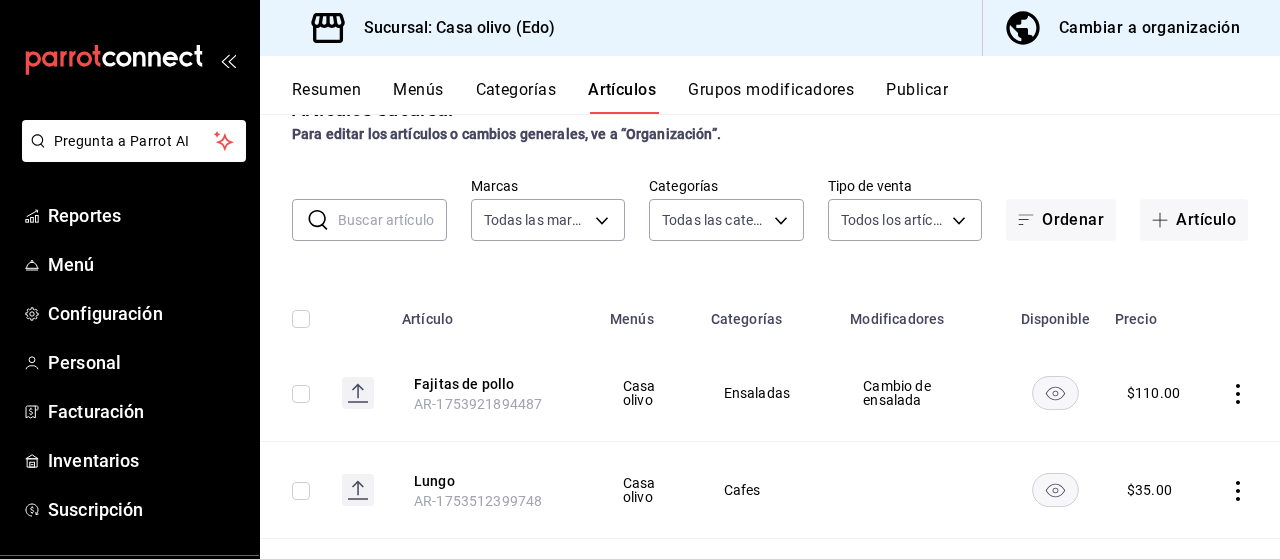 scroll, scrollTop: 106, scrollLeft: 0, axis: vertical 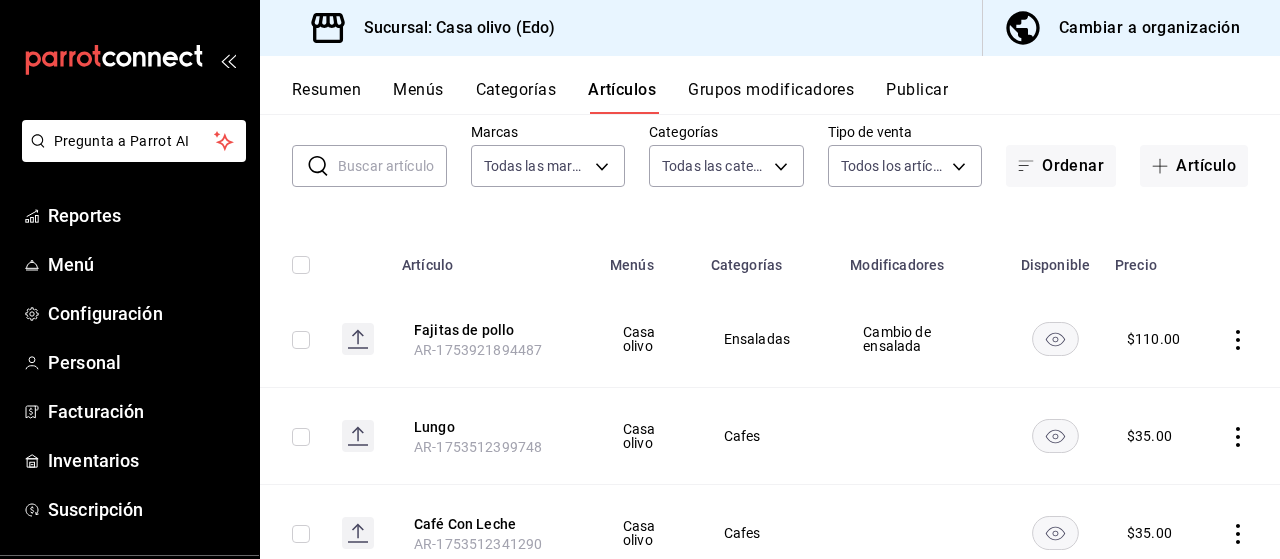click on "Grupos modificadores" at bounding box center [771, 97] 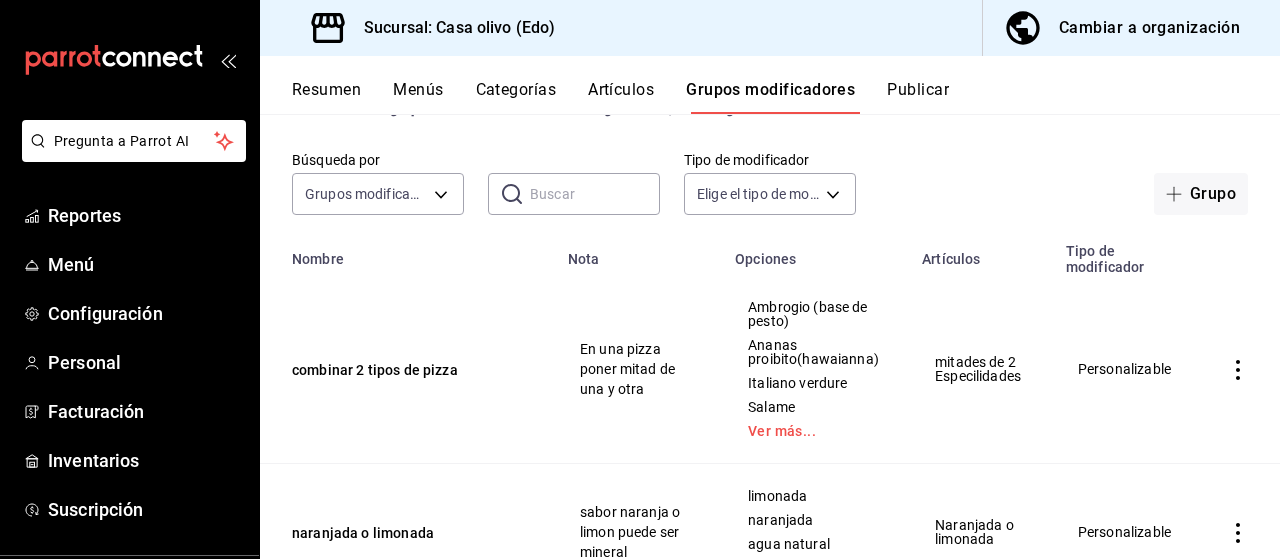 scroll, scrollTop: 0, scrollLeft: 0, axis: both 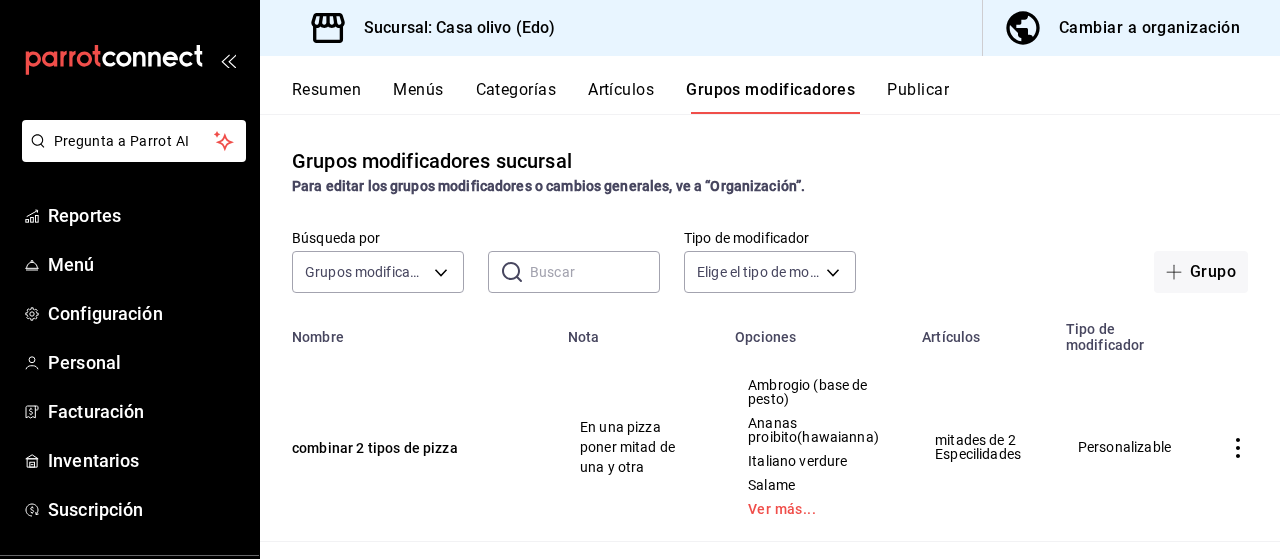click on "Publicar" at bounding box center [918, 97] 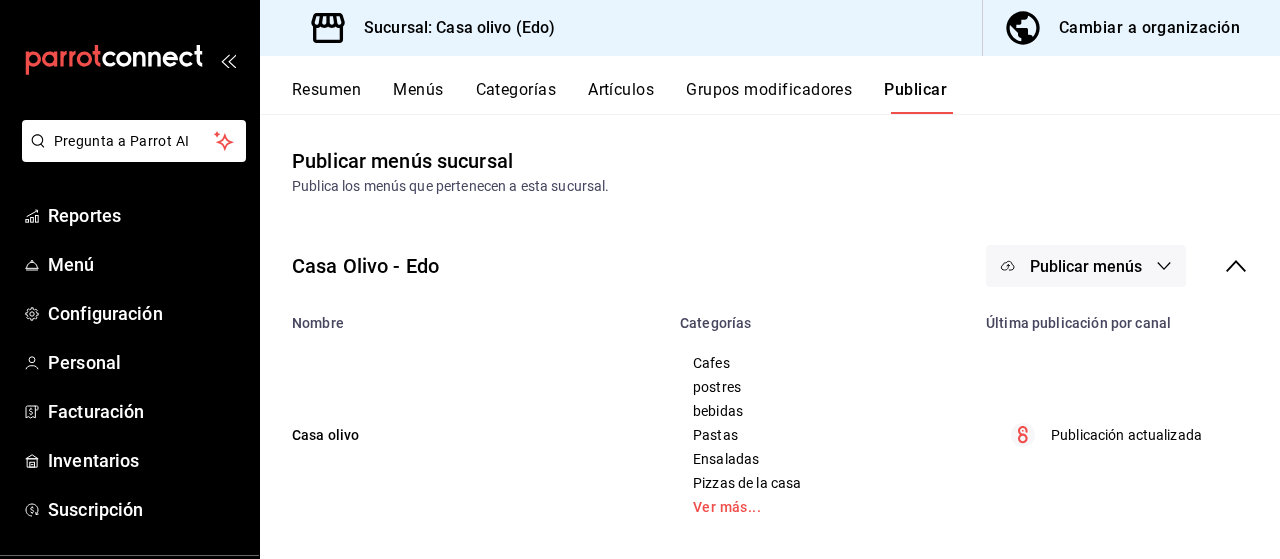 scroll, scrollTop: 13, scrollLeft: 0, axis: vertical 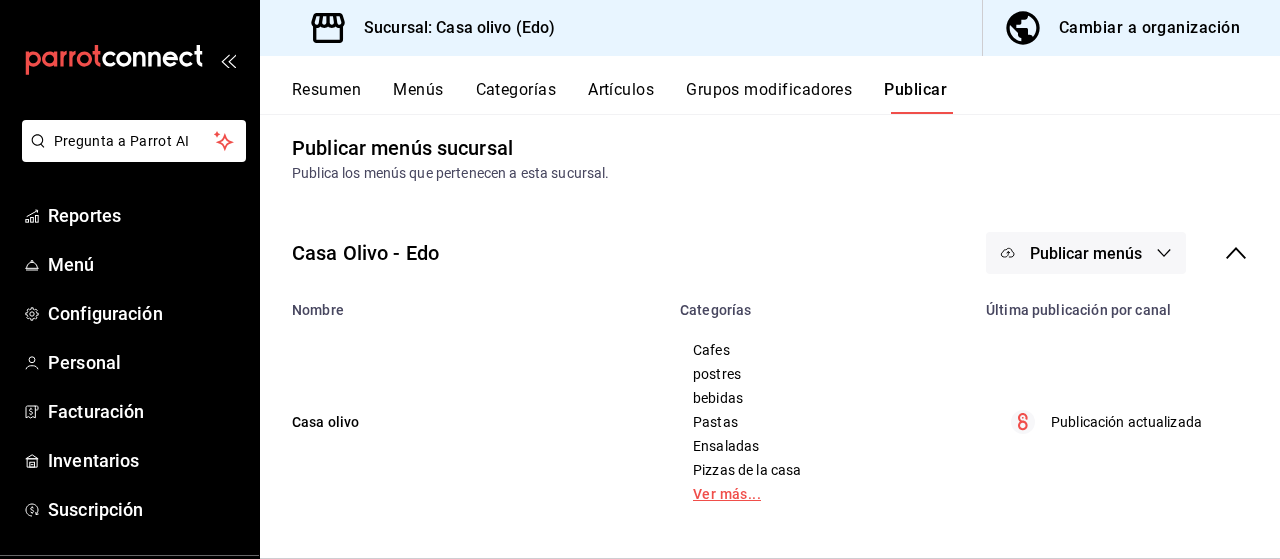 click on "Ver más..." at bounding box center (821, 494) 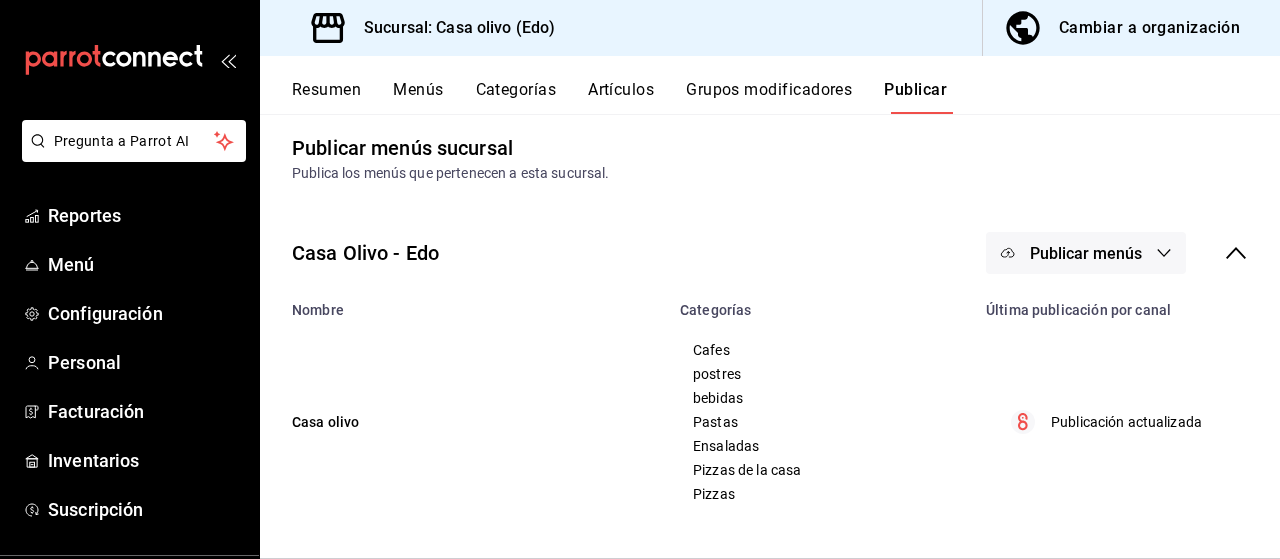 click on "Publicar menús" at bounding box center [1086, 253] 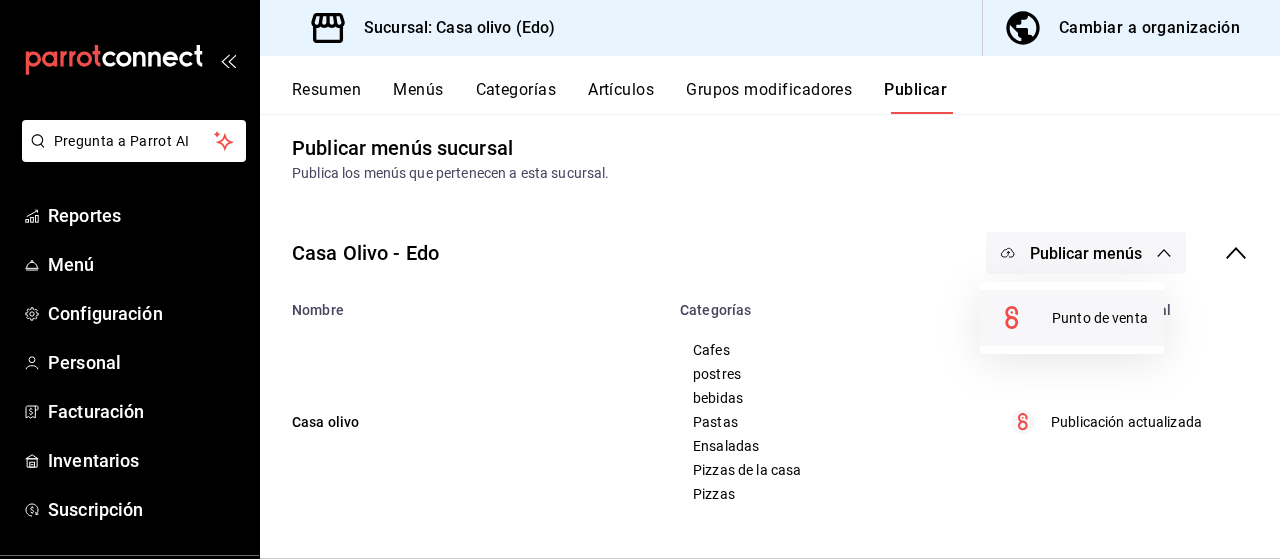 click on "Punto de venta" at bounding box center [1100, 318] 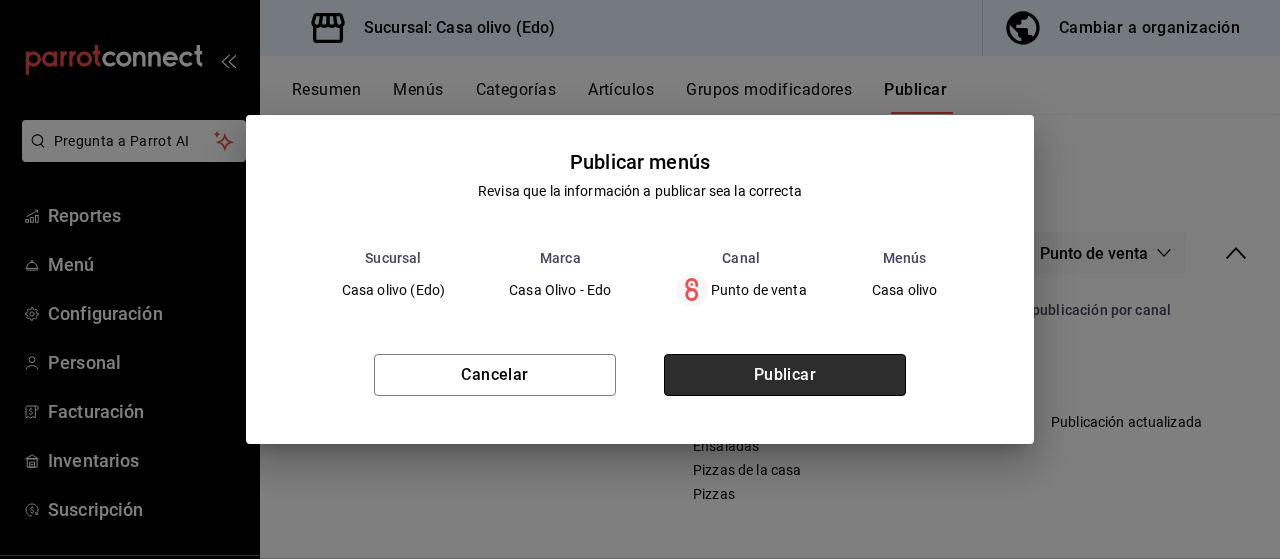 click on "Publicar" at bounding box center [785, 375] 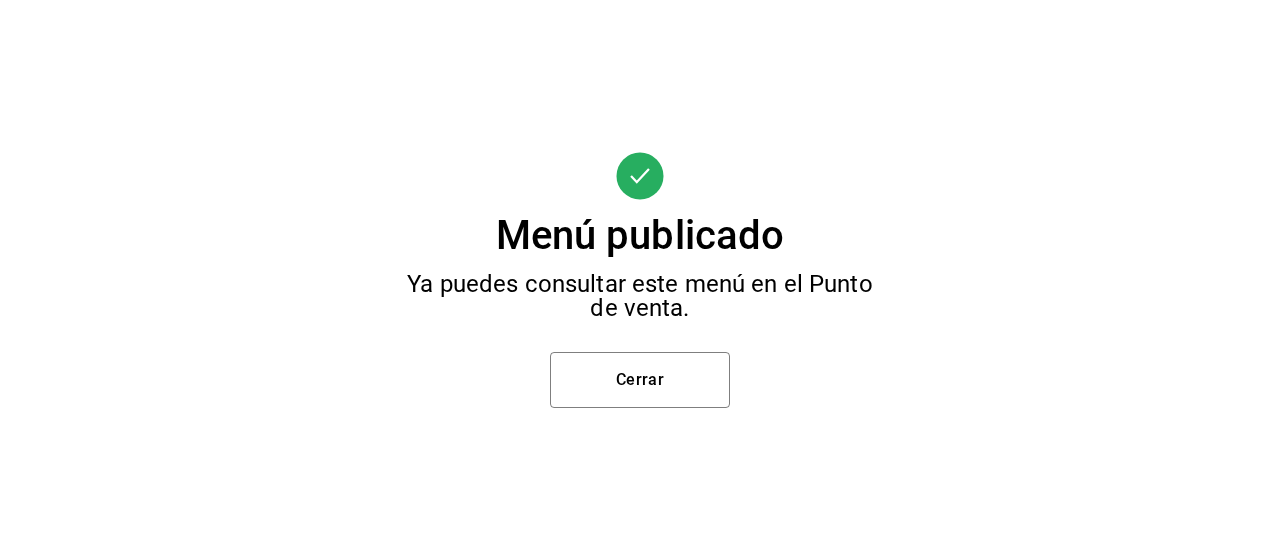 scroll, scrollTop: 0, scrollLeft: 0, axis: both 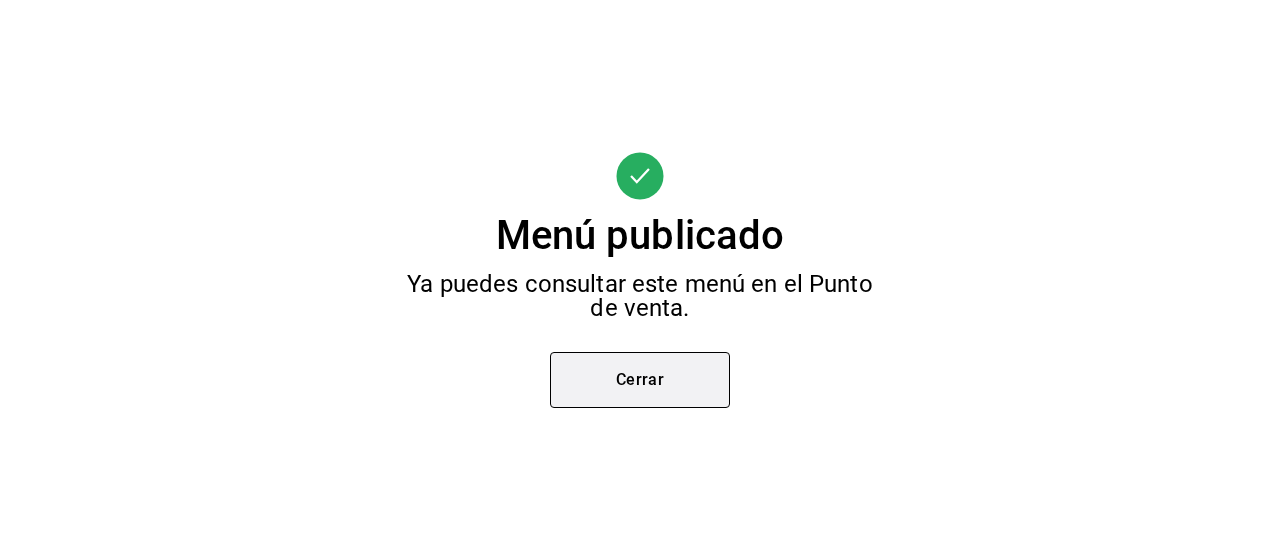 click on "Cerrar" at bounding box center [640, 380] 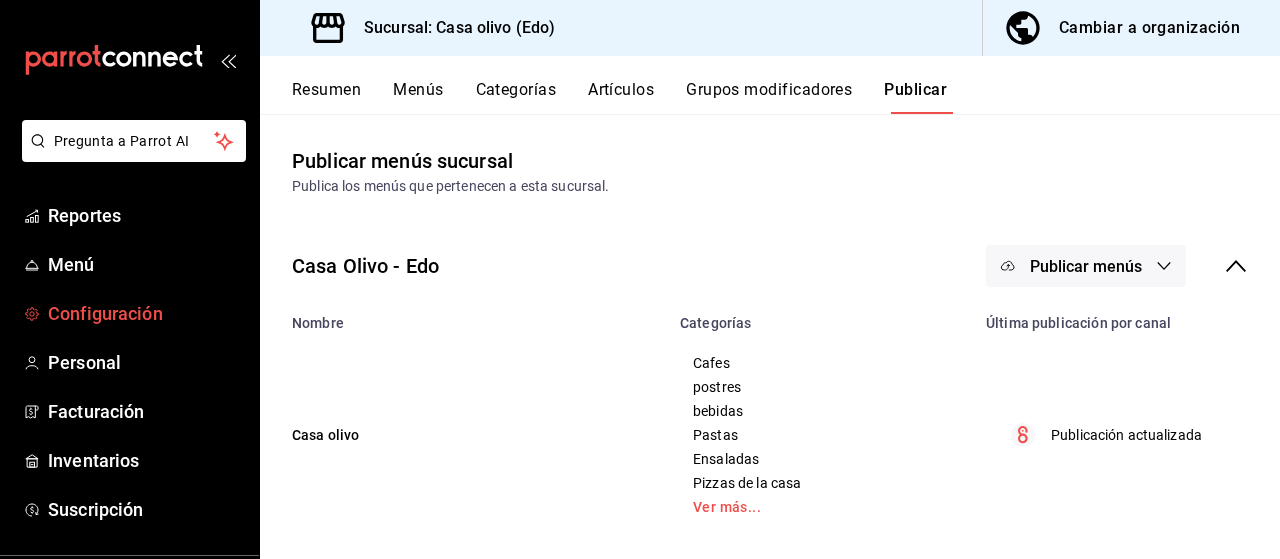 click on "Configuración" at bounding box center [129, 313] 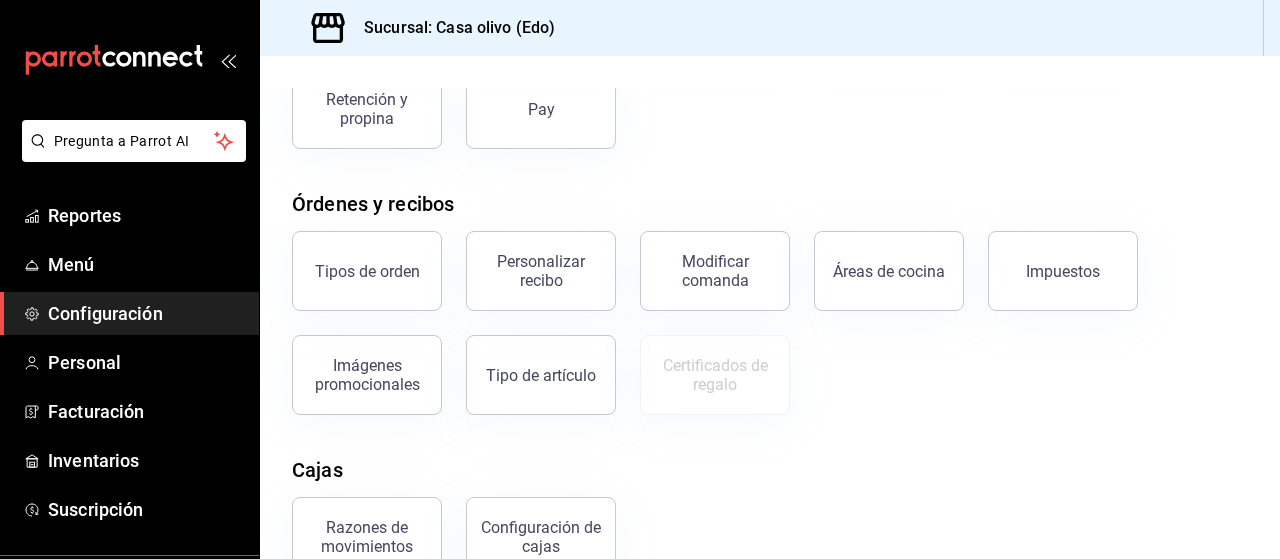 scroll, scrollTop: 300, scrollLeft: 0, axis: vertical 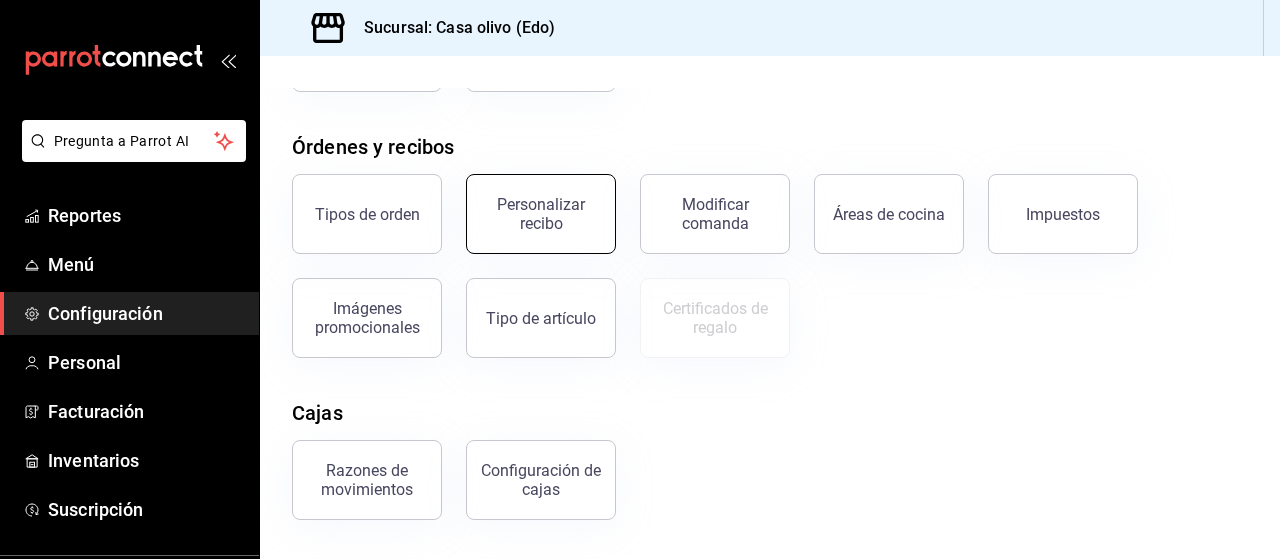 click on "Personalizar recibo" at bounding box center (541, 214) 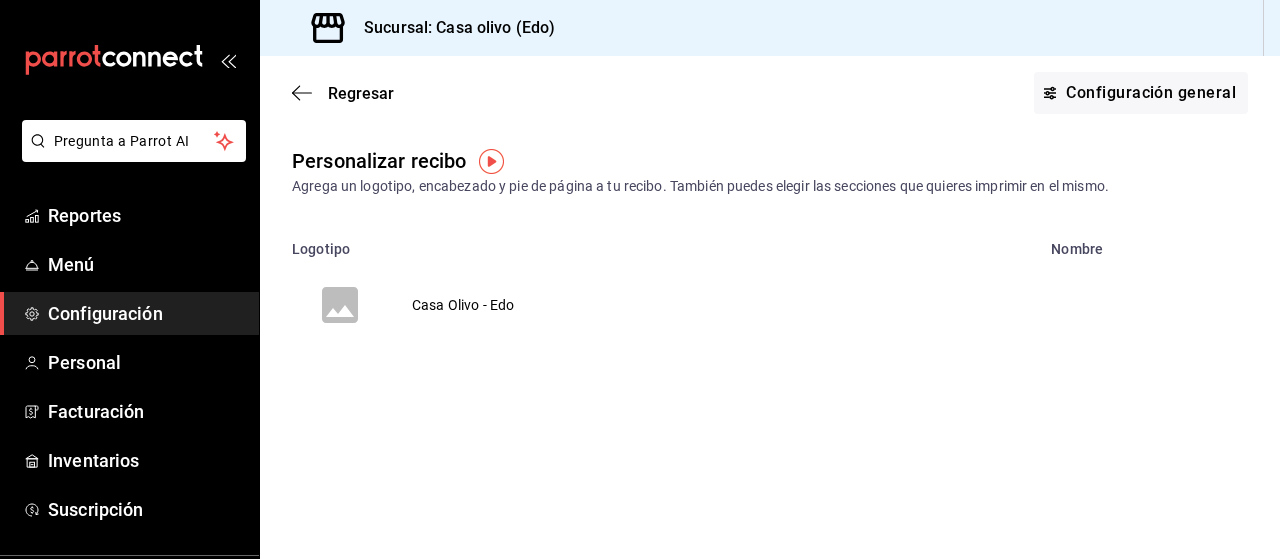 click on "Casa Olivo - Edo" at bounding box center [463, 305] 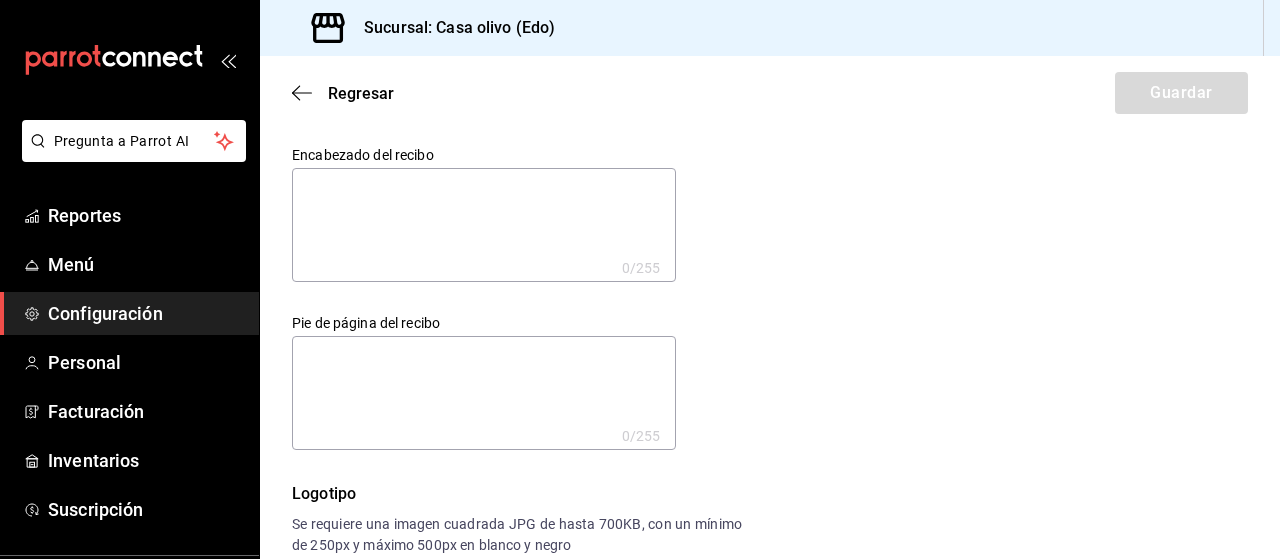 click at bounding box center (484, 225) 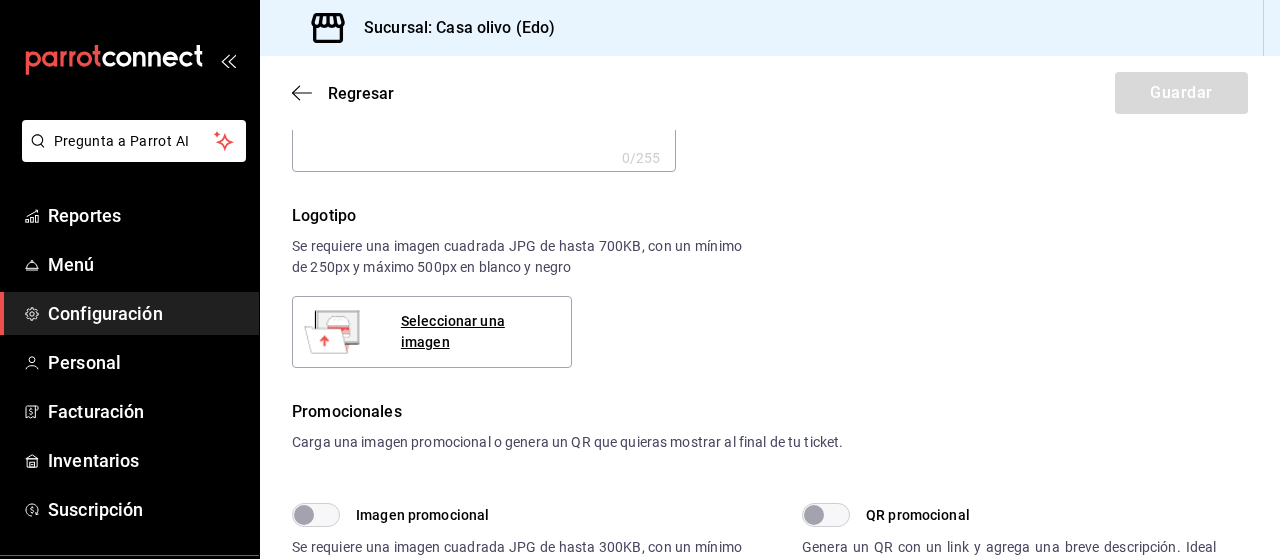 scroll, scrollTop: 283, scrollLeft: 0, axis: vertical 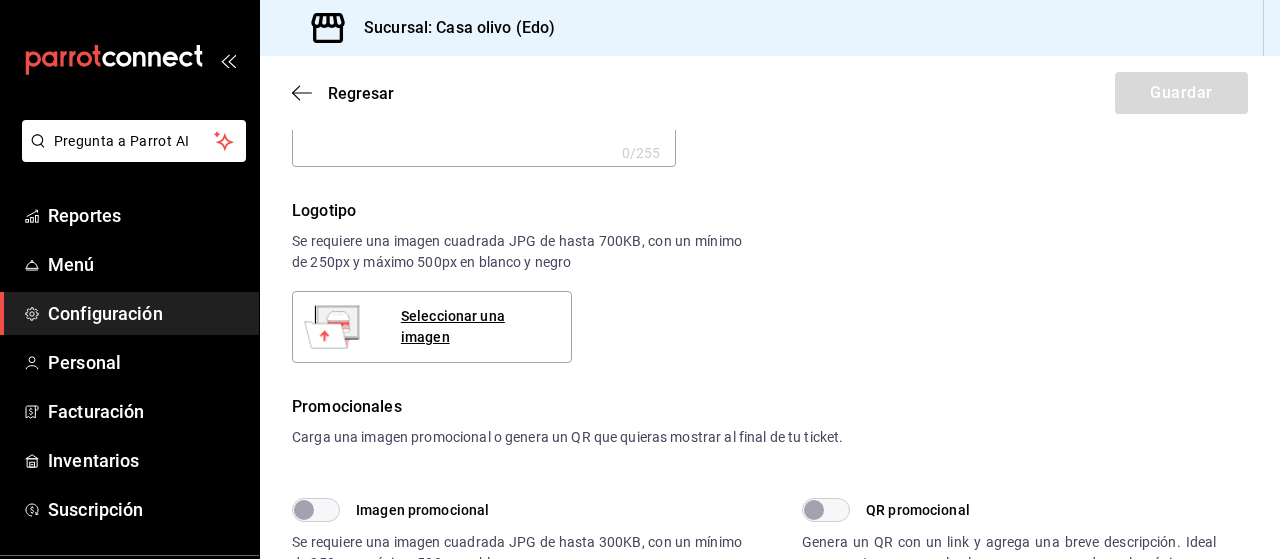 click on "Logotipo Se requiere una imagen cuadrada JPG de hasta 700KB, con un mínimo de 250px y máximo 500px en blanco y negro Seleccionar una imagen" at bounding box center (517, 281) 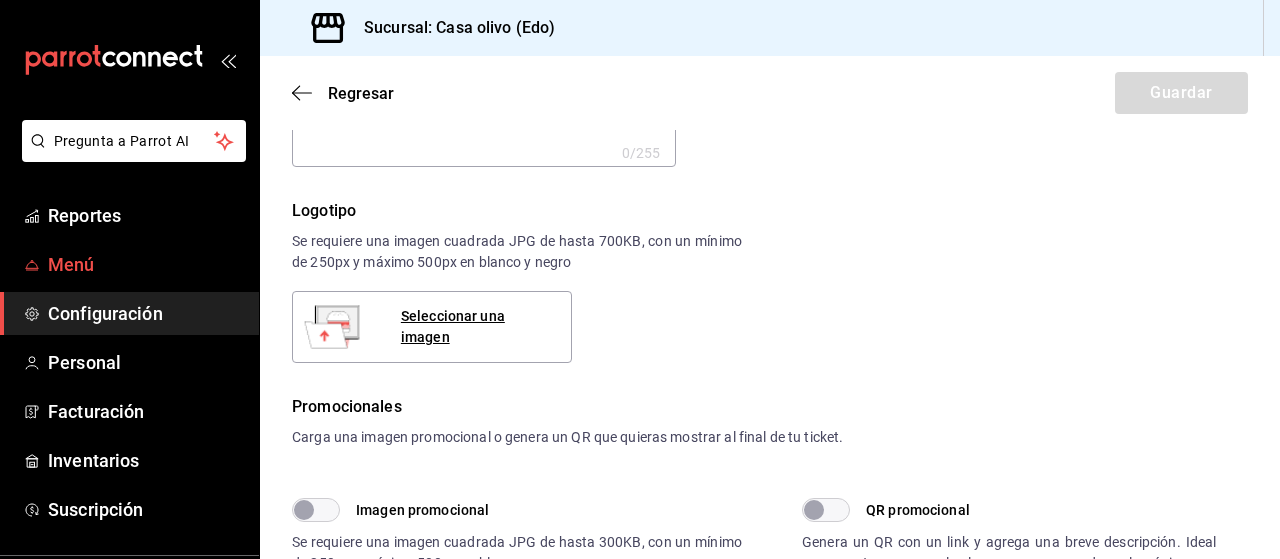click on "Menú" at bounding box center [145, 264] 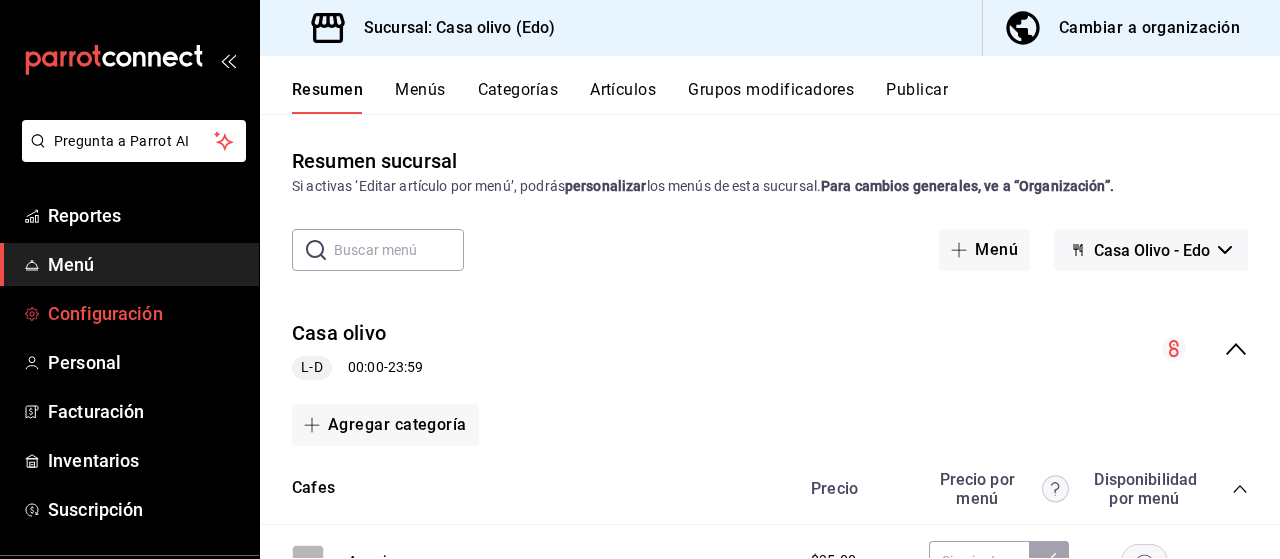 click on "Configuración" at bounding box center [145, 313] 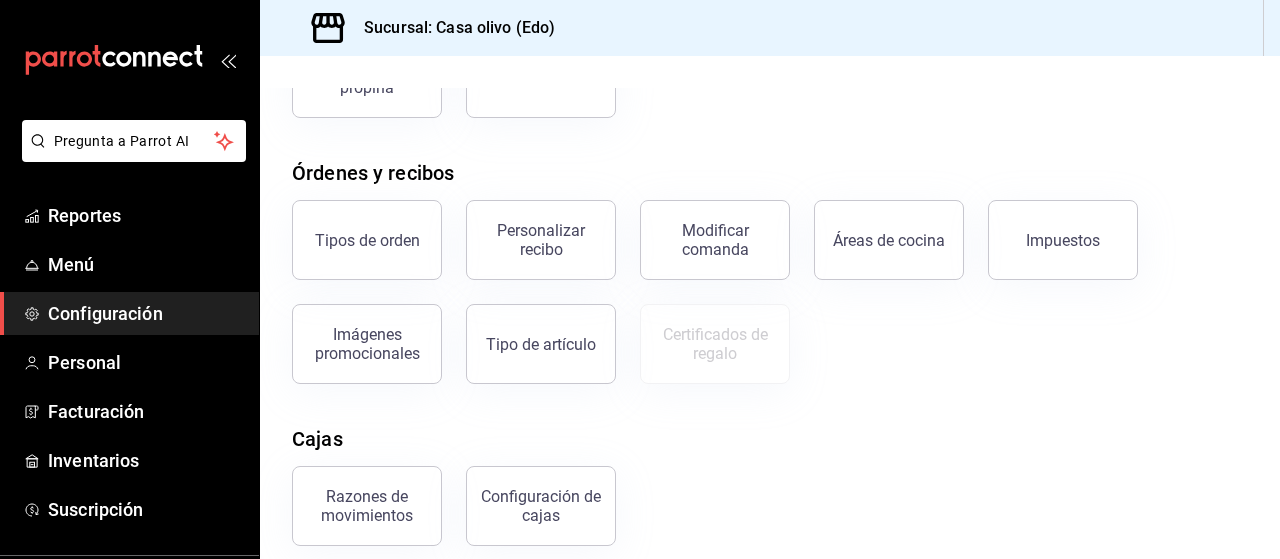 scroll, scrollTop: 272, scrollLeft: 0, axis: vertical 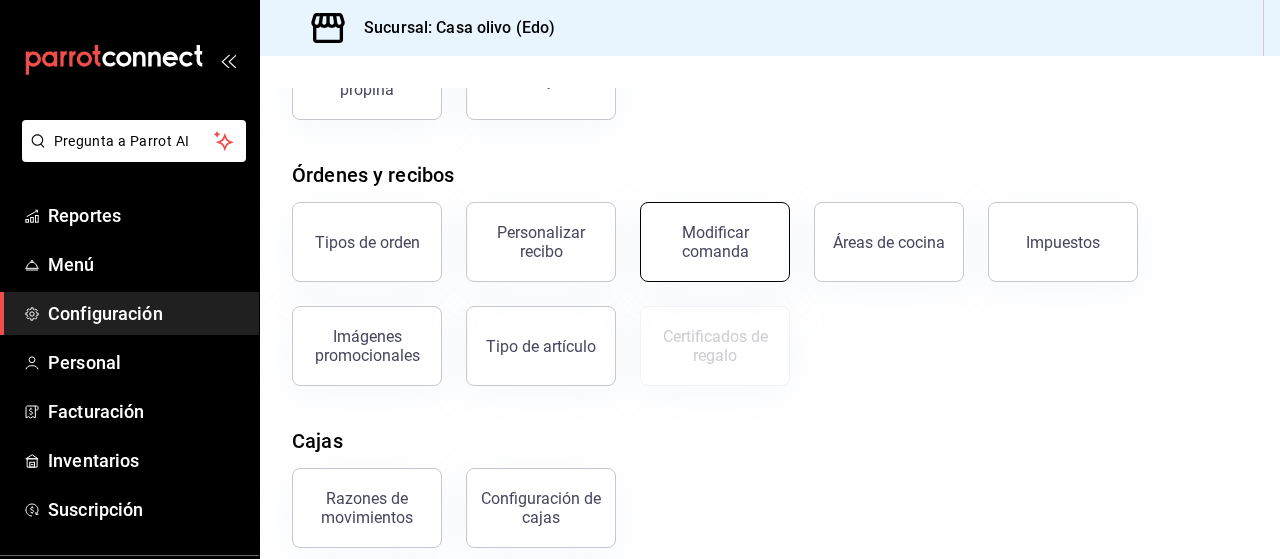 click on "Modificar comanda" at bounding box center [715, 242] 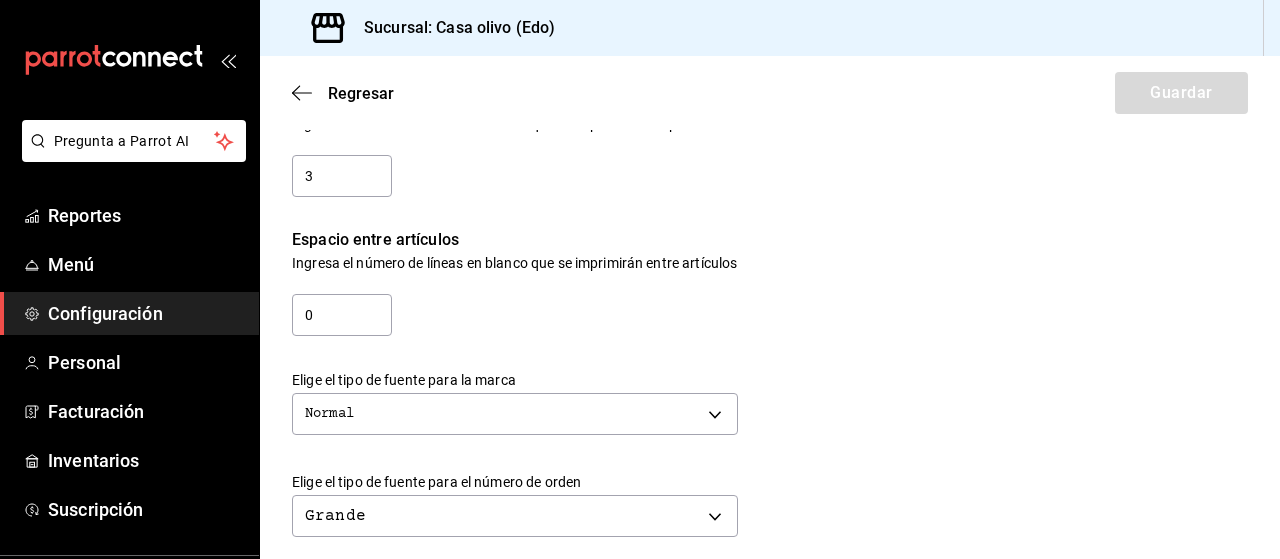 scroll, scrollTop: 294, scrollLeft: 0, axis: vertical 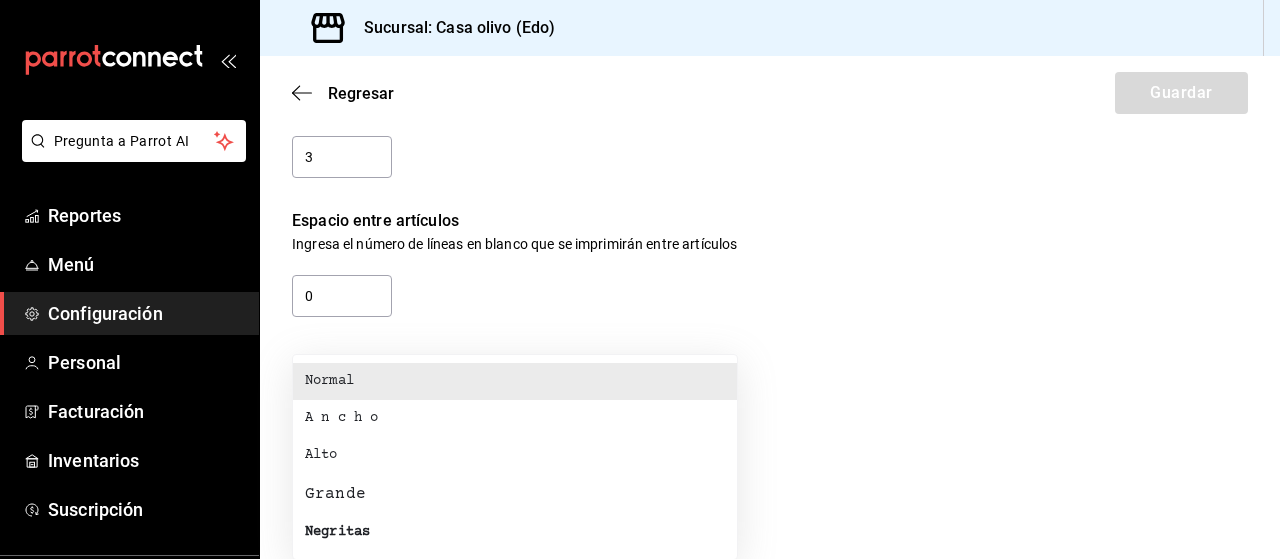 click on "Pregunta a Parrot AI Reportes   Menú   Configuración   Personal   Facturación   Inventarios   Suscripción   Ayuda Recomienda Parrot   [FIRST] [LAST]   Sugerir nueva función   Sucursal: Casa olivo (Edo) Regresar Guardar Modificar comanda Personaliza las comandas de tu cocina. Margen Superior Ingresa el número de líneas en blanco que se imprimirán antes de comenzar con el contenido 3 Margen Inferior Ingresa el número de líneas en blanco que se imprimirán después de terminar con el contenido 3 Espacio entre artículos Ingresa el número de líneas en blanco que se imprimirán entre artículos 0 Elige el tipo de fuente para la marca Normal NORMAL Elige el tipo de fuente para el número de orden Grande   BIG Elige el tipo de fuente para tipo de orden Normal   NORMAL Elige el tipo de fuente para artículos Grande BIG Elige el tipo de fuente para modificadores Grande BIG Elige el tipo de fuente para notas Grande BIG ¿Mostrar títulos de grupos modificadores? Si No Múltiples áreas de cocina a una comanda" at bounding box center (640, 279) 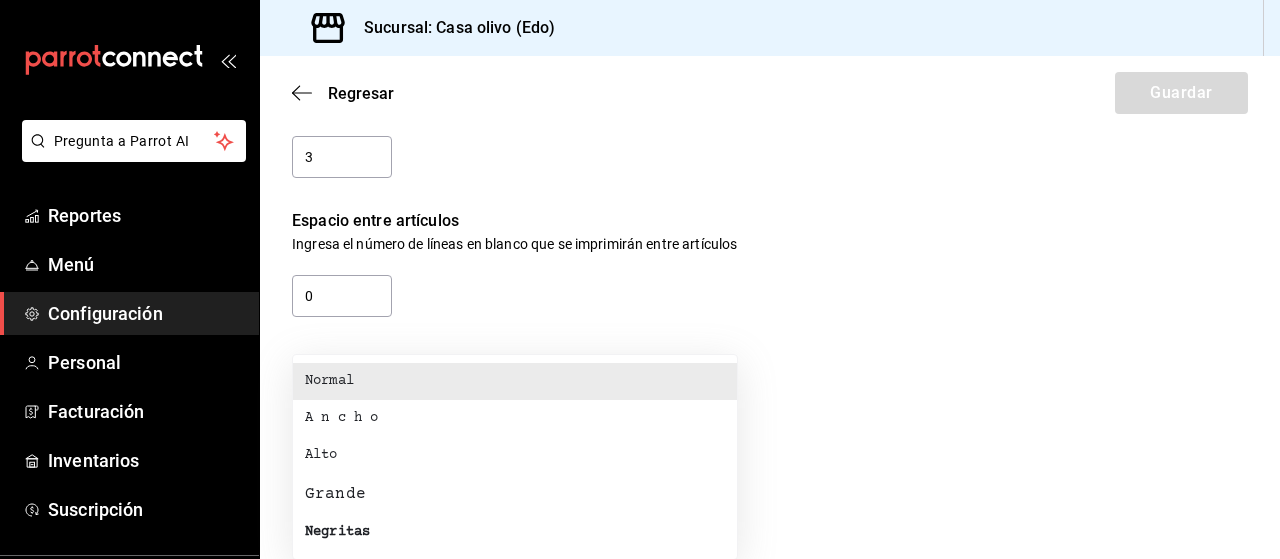 click at bounding box center (640, 279) 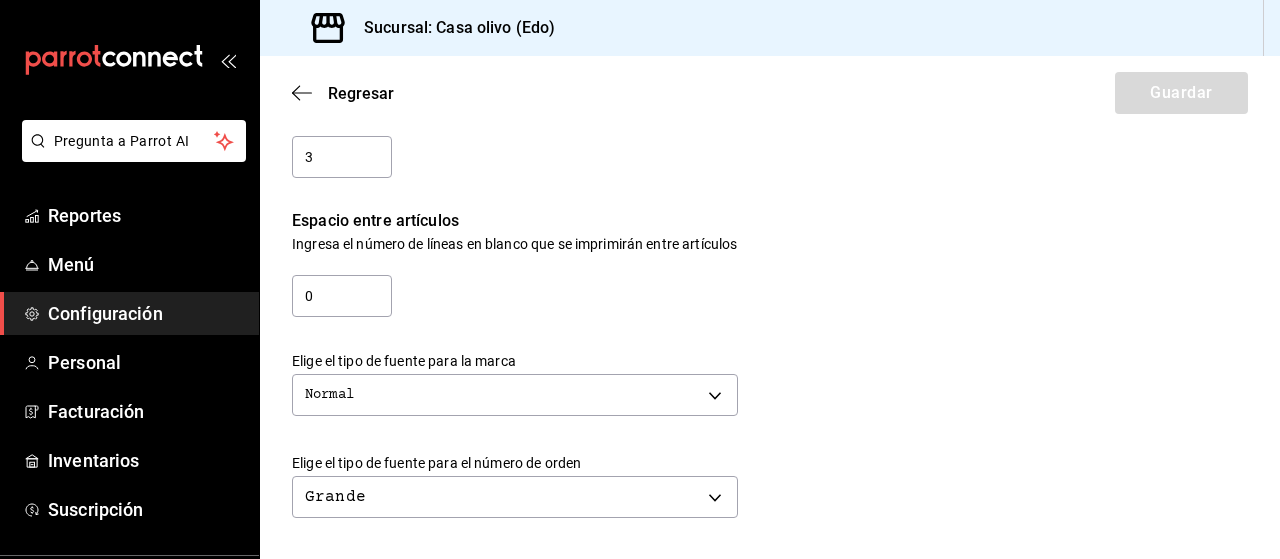 click on "Regresar Guardar" at bounding box center (770, 93) 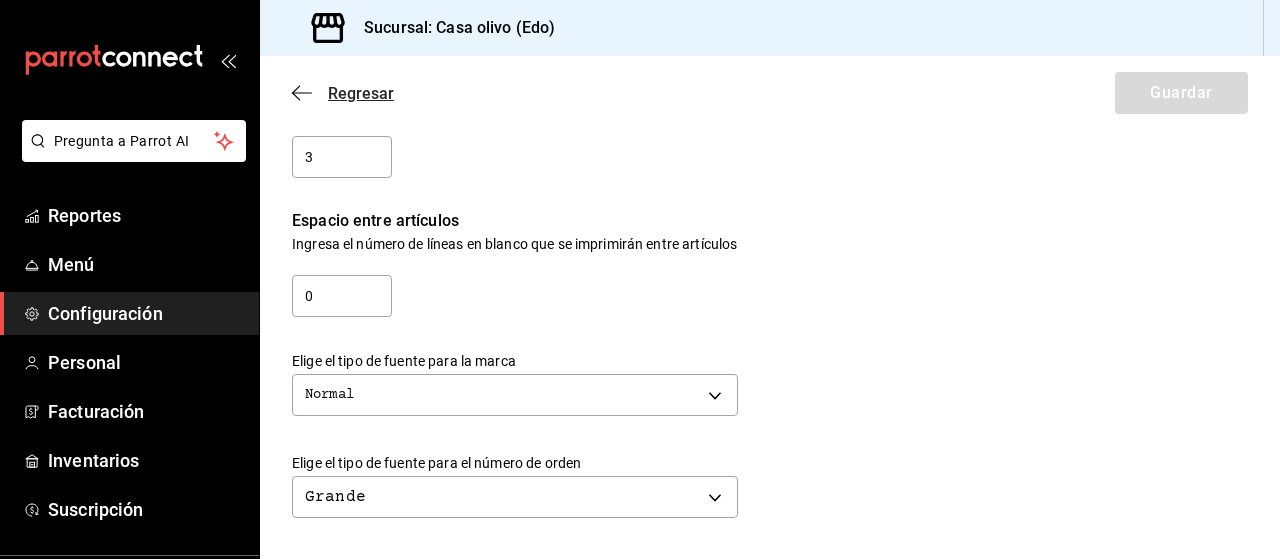 click on "Regresar" at bounding box center [361, 93] 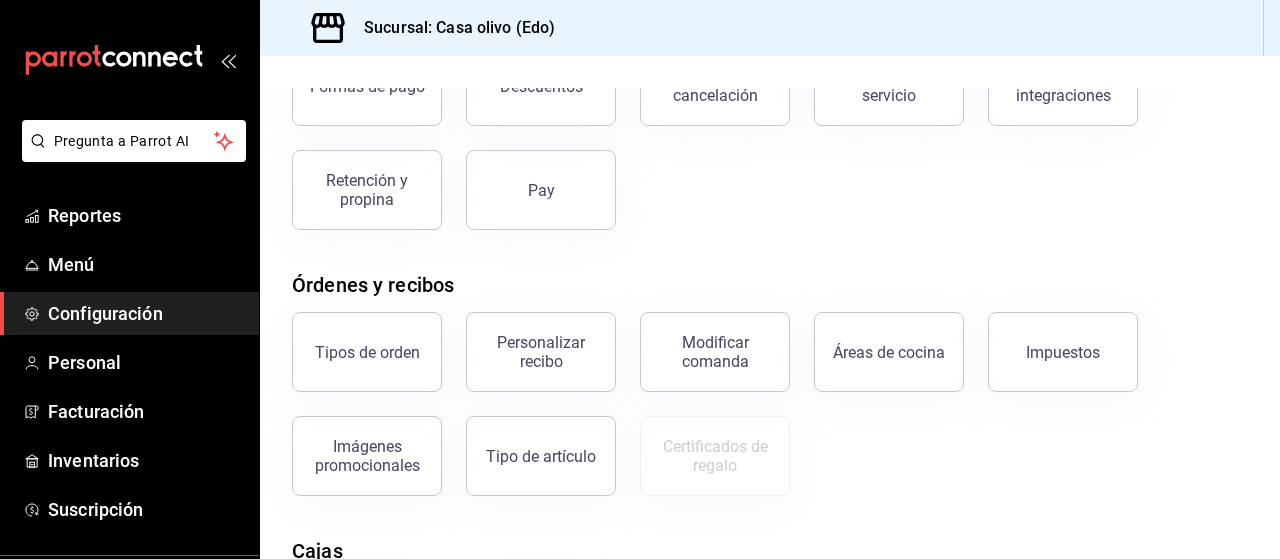 scroll, scrollTop: 162, scrollLeft: 0, axis: vertical 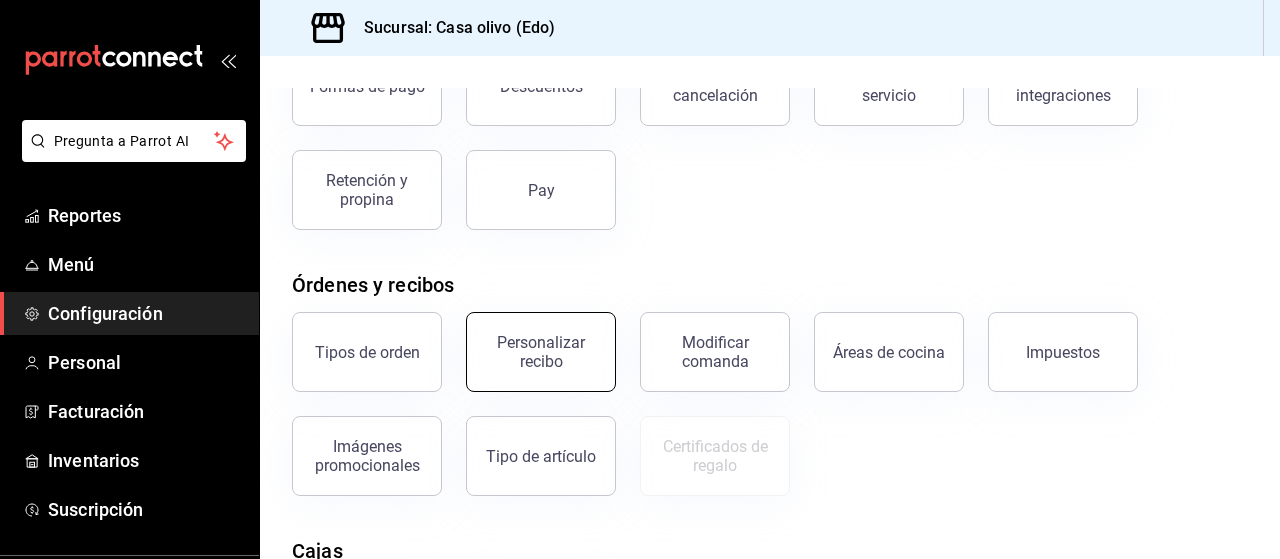 click on "Personalizar recibo" at bounding box center (541, 352) 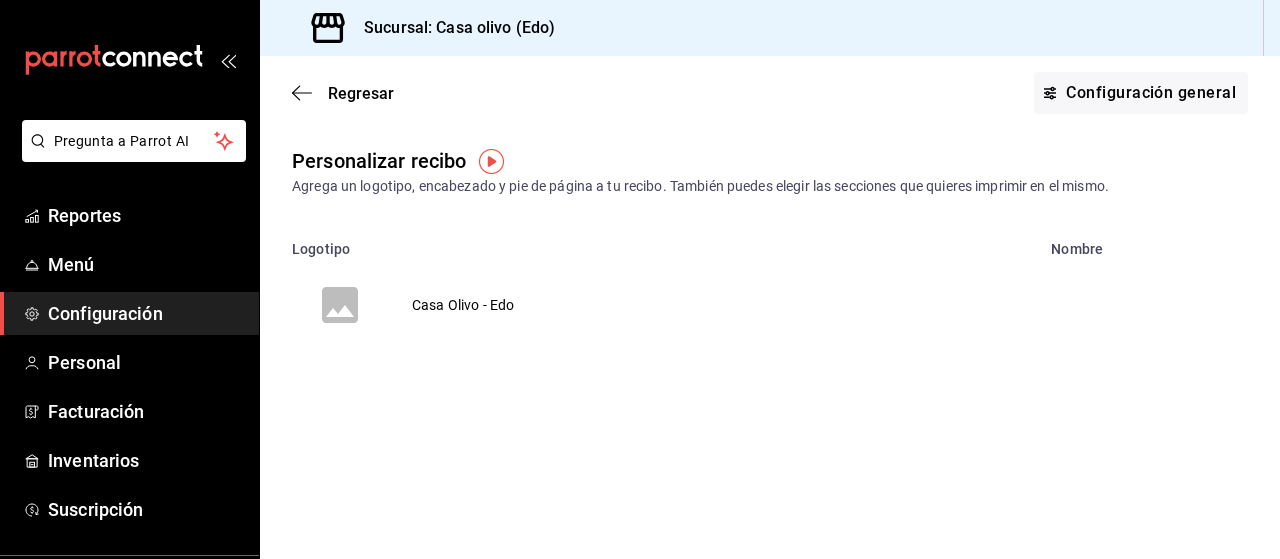 drag, startPoint x: 603, startPoint y: 344, endPoint x: 484, endPoint y: 303, distance: 125.865005 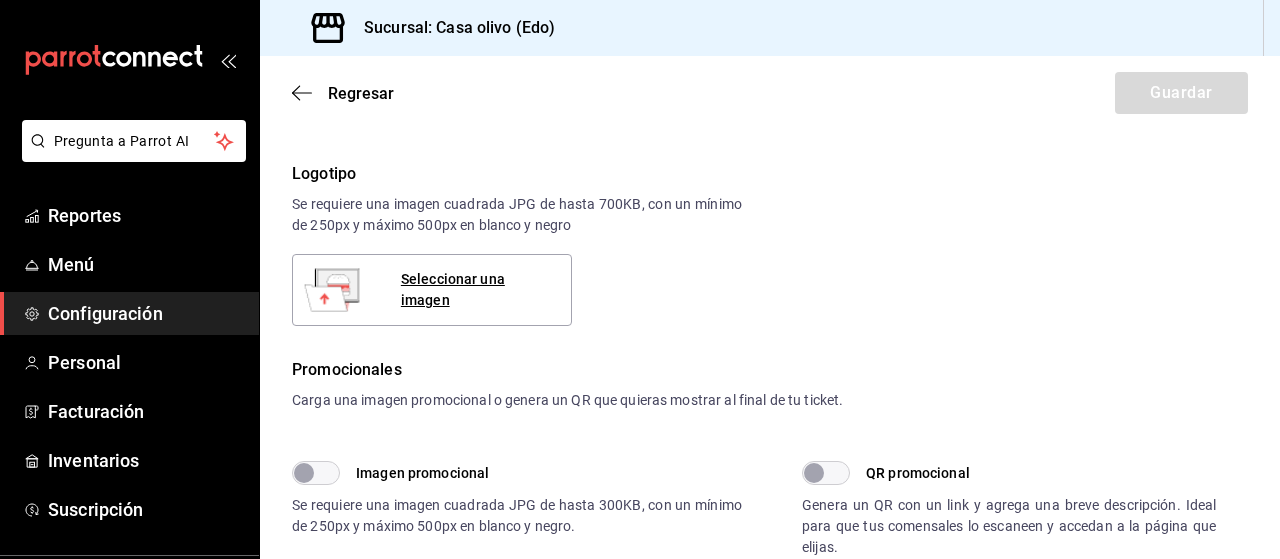 scroll, scrollTop: 330, scrollLeft: 0, axis: vertical 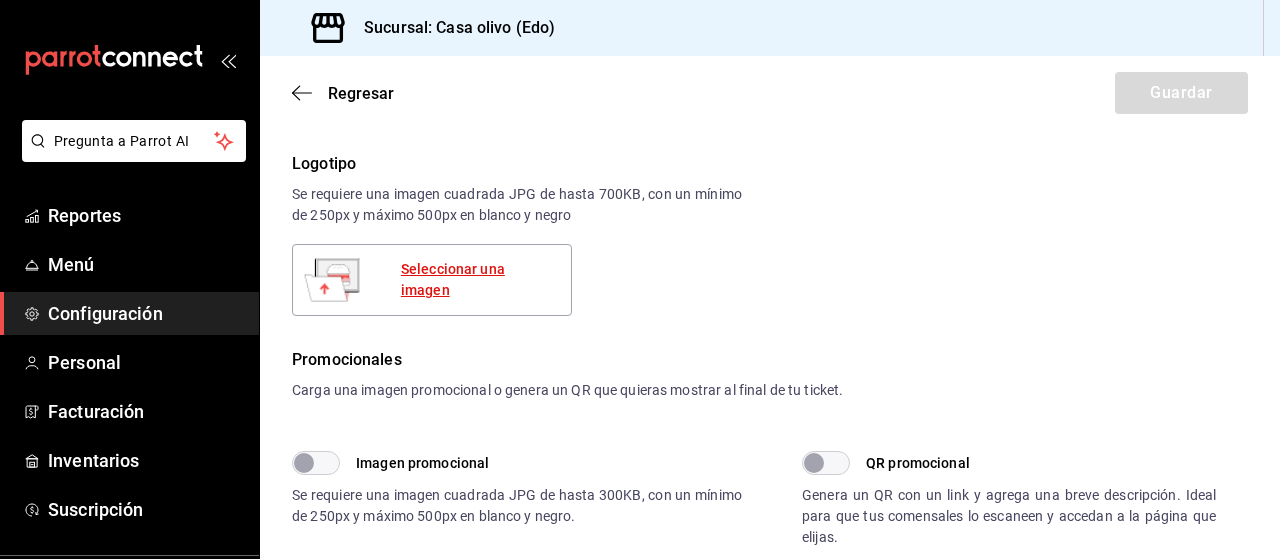 click on "Seleccionar una imagen" at bounding box center (478, 280) 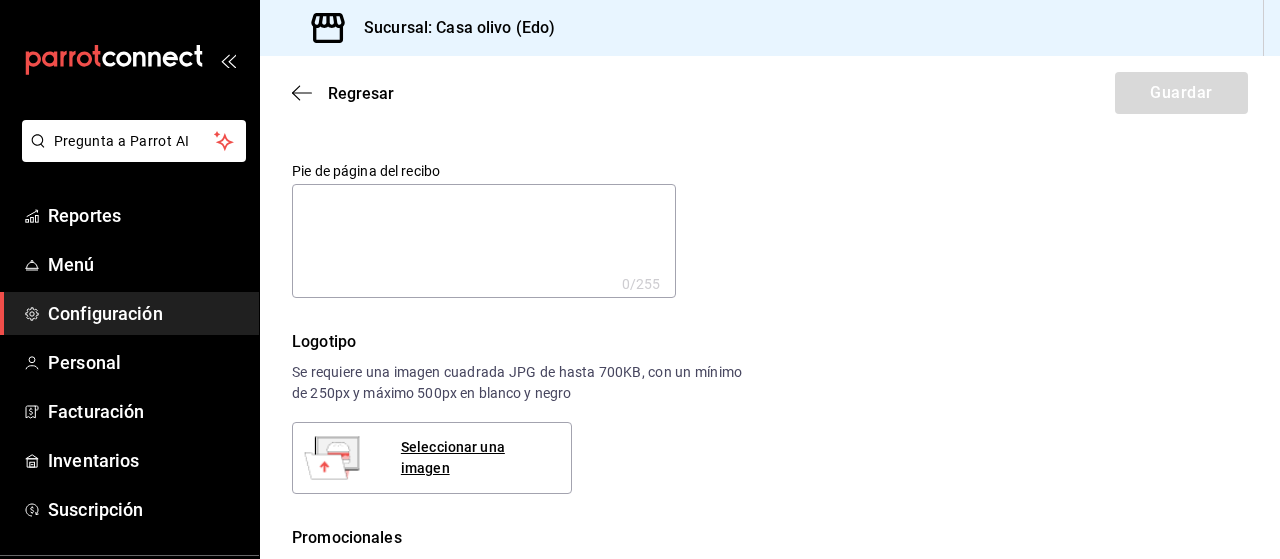 scroll, scrollTop: 145, scrollLeft: 0, axis: vertical 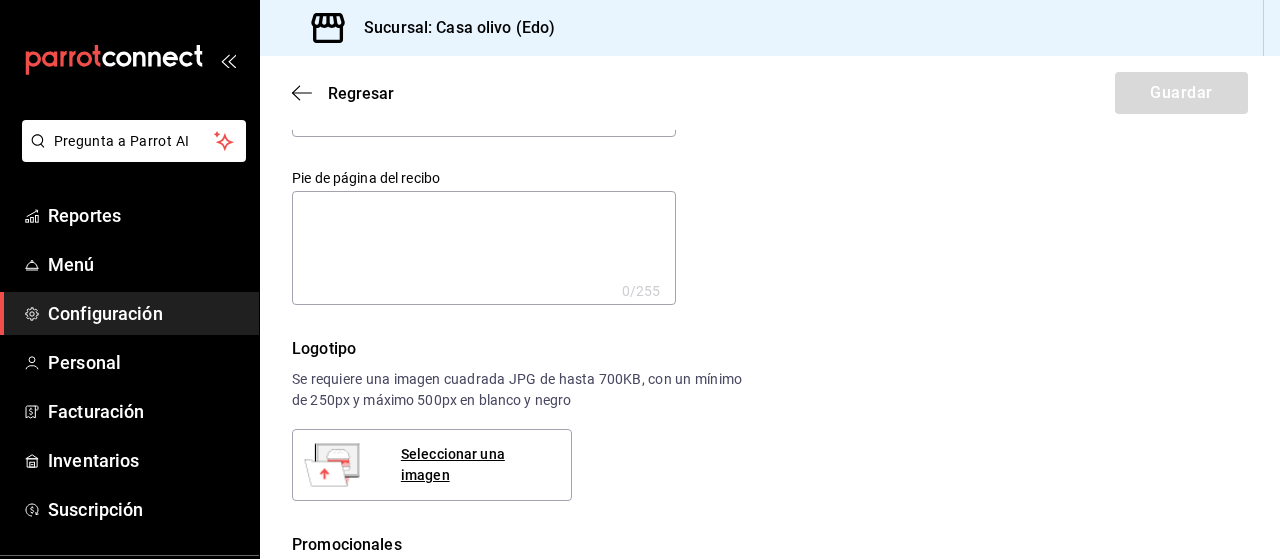 click on "Encabezado del recibo x 0 /255 Encabezado del recibo Pie de página del recibo x 0 /255 Pie de página del recibo Logotipo Se requiere una imagen cuadrada JPG de hasta 700KB, con un mínimo de 250px y máximo 500px en blanco y negro Seleccionar una imagen Promocionales Carga una imagen promocional o genera un QR que quieras mostrar al final de tu ticket. Imagen promocional Se requiere una imagen cuadrada JPG de hasta 300KB, con un mínimo de 250px y máximo 500px en blanco y negro. Seleccionar una imagen QR promocional Genera un QR con un link y agrega una breve descripción. Ideal para que tus comensales lo escaneen y accedan a la página que elijas. Link de QR Descripción del QR (opcional) x 0 /255 Descripción del QR (opcional)" at bounding box center (770, 485) 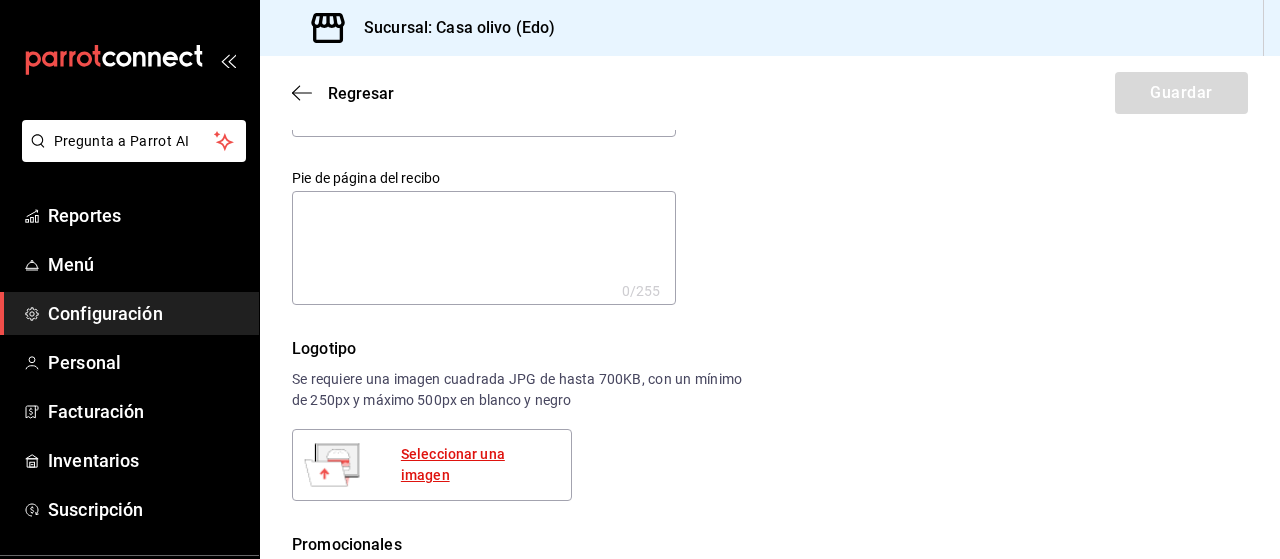 click on "Seleccionar una imagen" at bounding box center [478, 465] 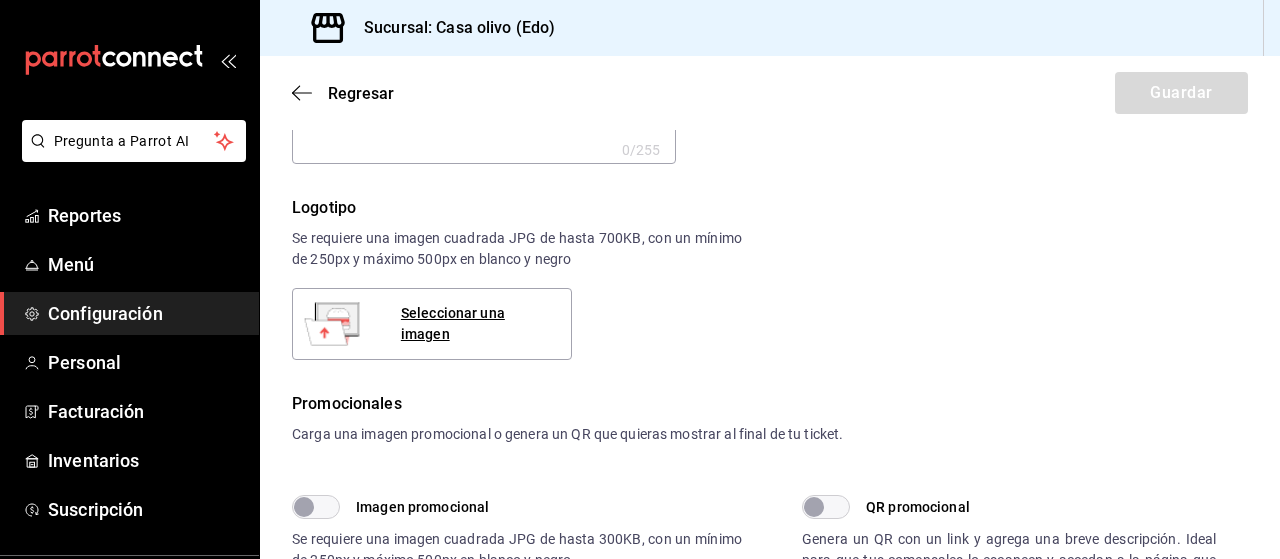 scroll, scrollTop: 252, scrollLeft: 0, axis: vertical 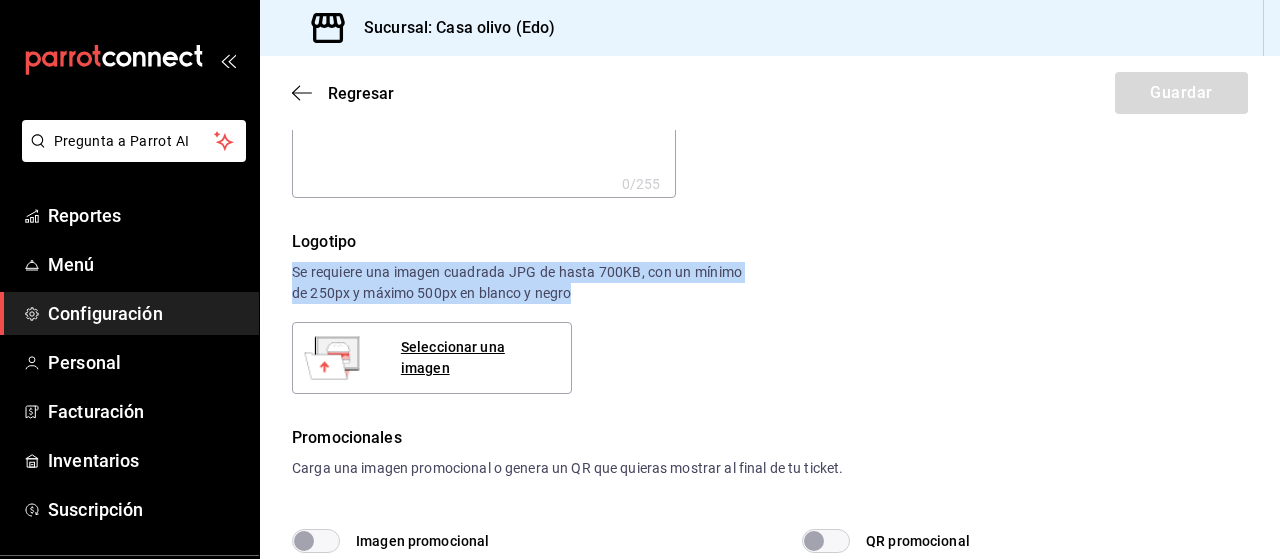 drag, startPoint x: 292, startPoint y: 272, endPoint x: 588, endPoint y: 291, distance: 296.60916 